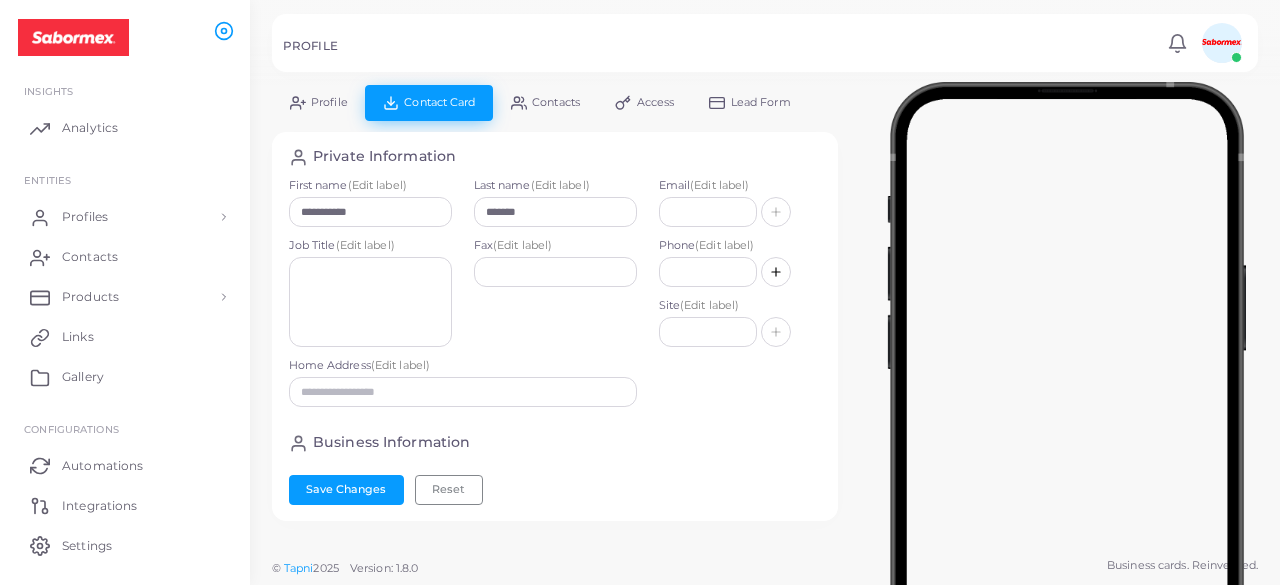 scroll, scrollTop: 0, scrollLeft: 0, axis: both 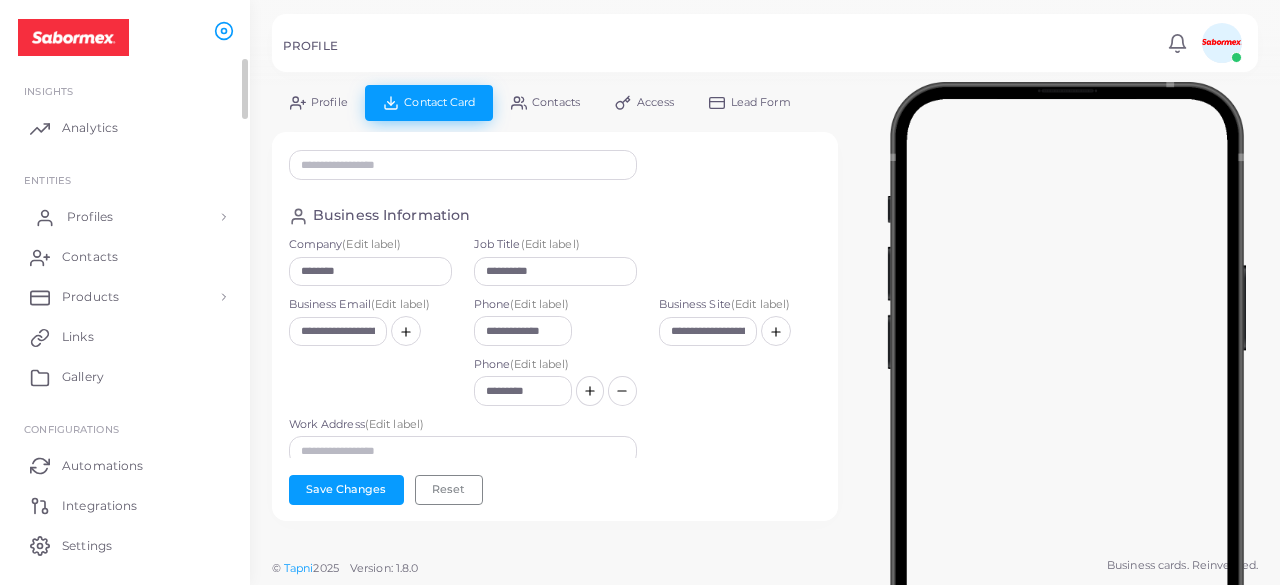 click on "Profiles" at bounding box center (90, 217) 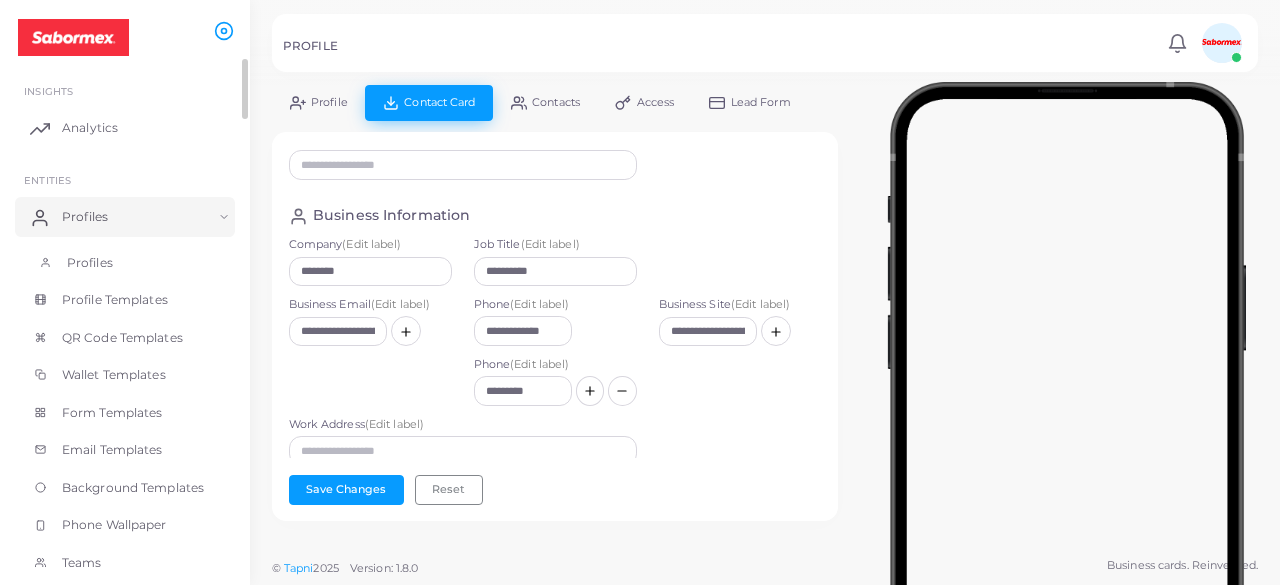 click on "Profiles" at bounding box center (90, 263) 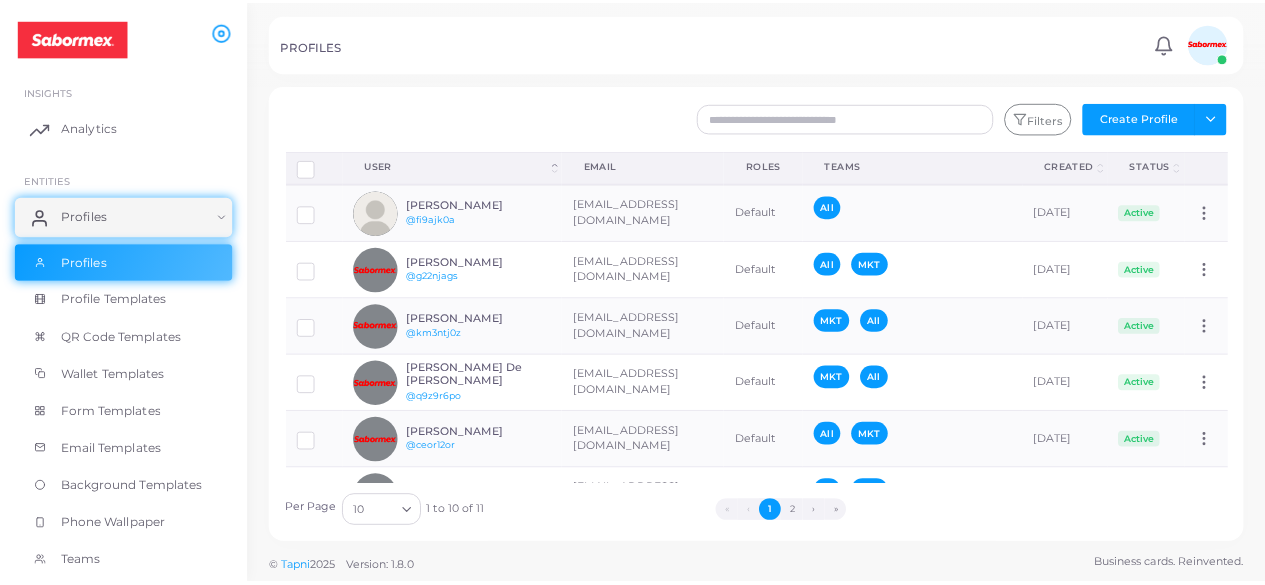 scroll, scrollTop: 108, scrollLeft: 0, axis: vertical 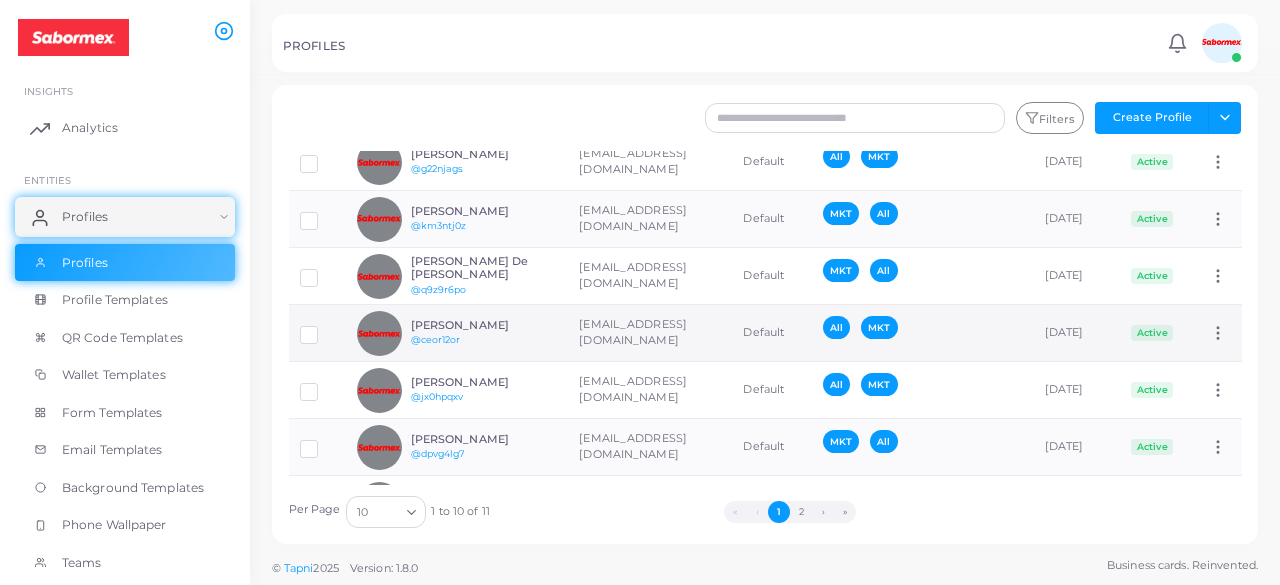 click on "Eduardo Serra   @ceor12or" at bounding box center (457, 333) 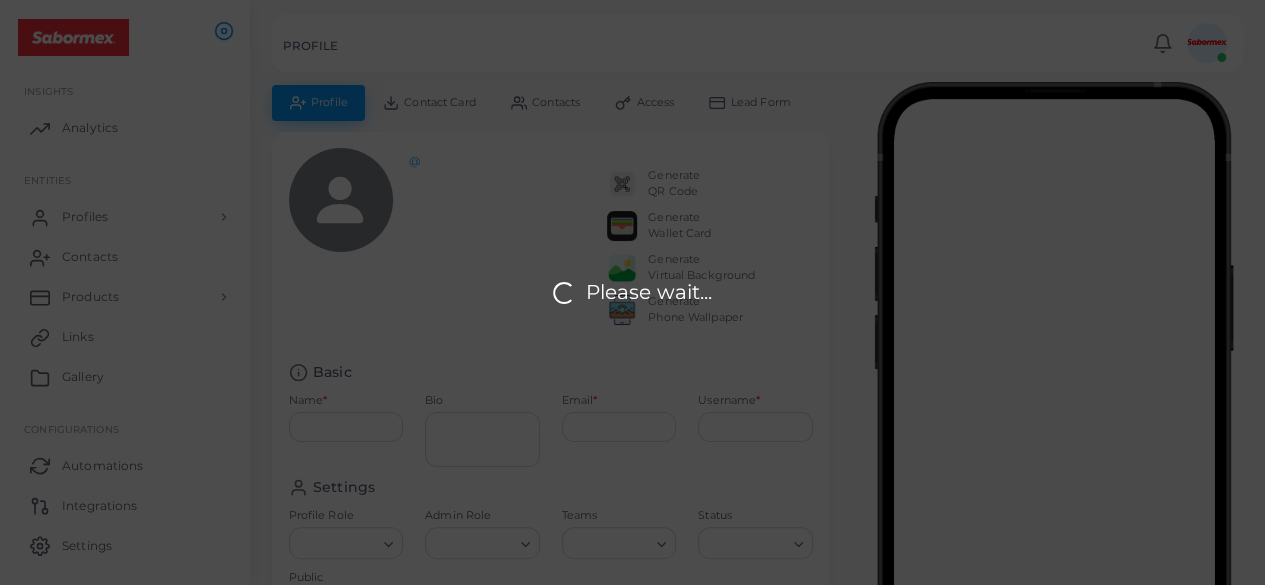 type on "**********" 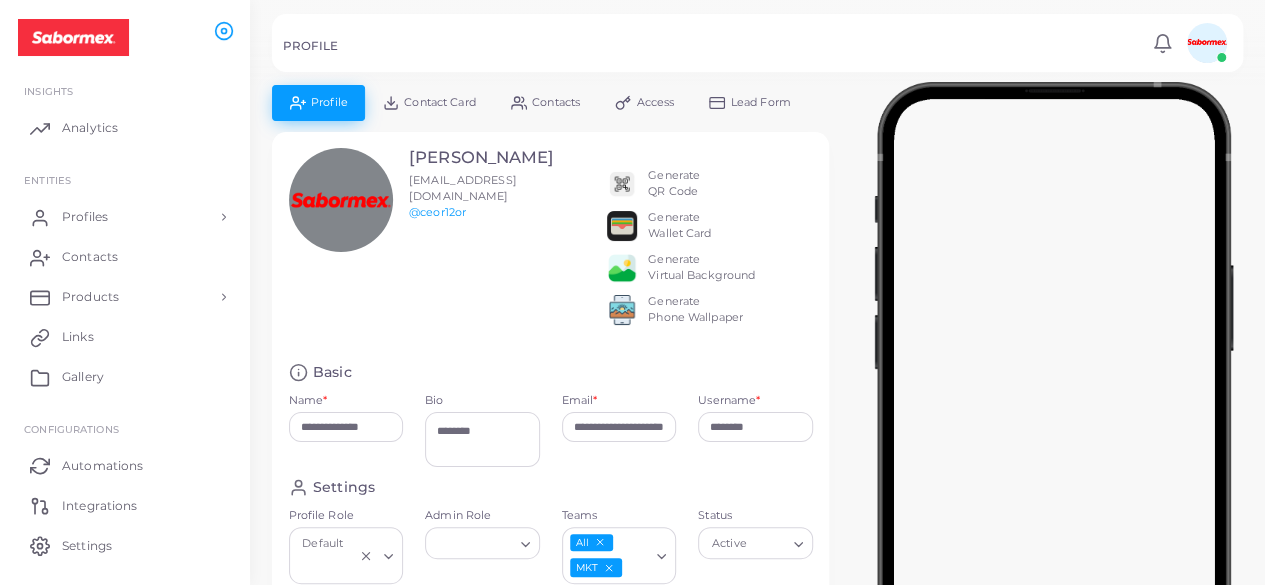 click on "Generate  Wallet Card" at bounding box center (679, 226) 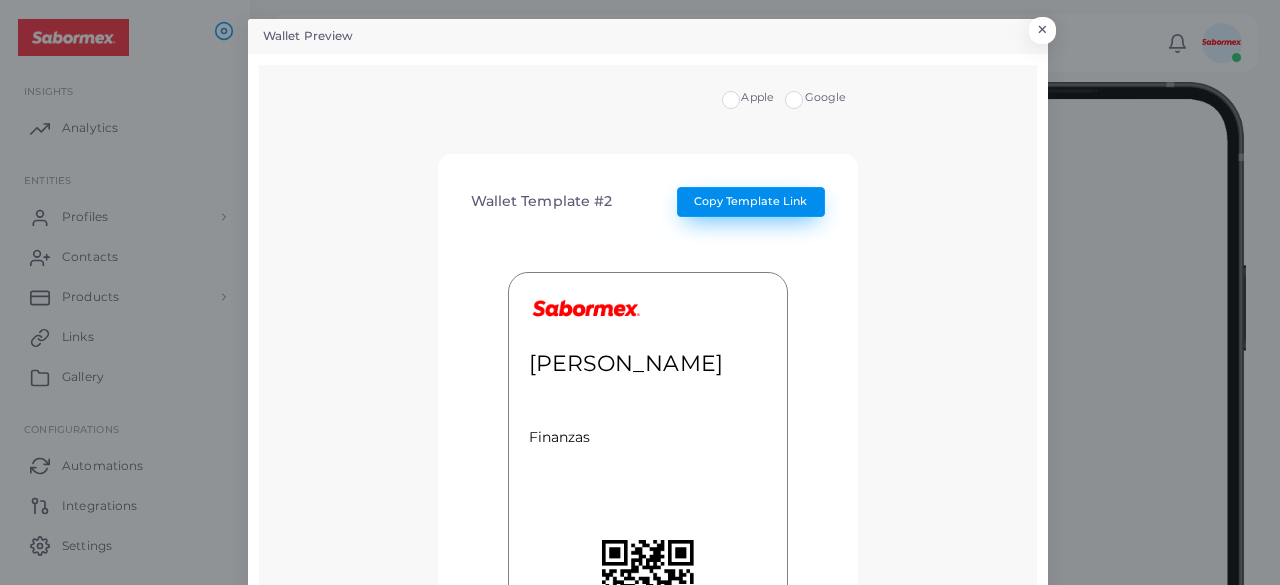 click on "Copy Template Link" at bounding box center [750, 201] 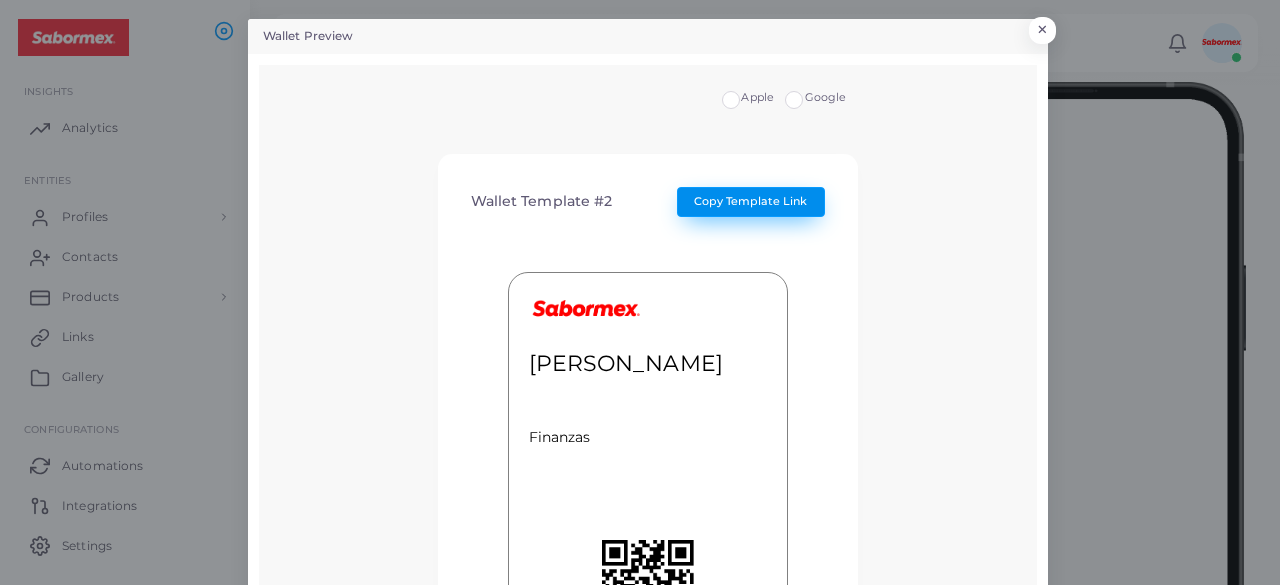 click on "Copy Template Link" at bounding box center (750, 201) 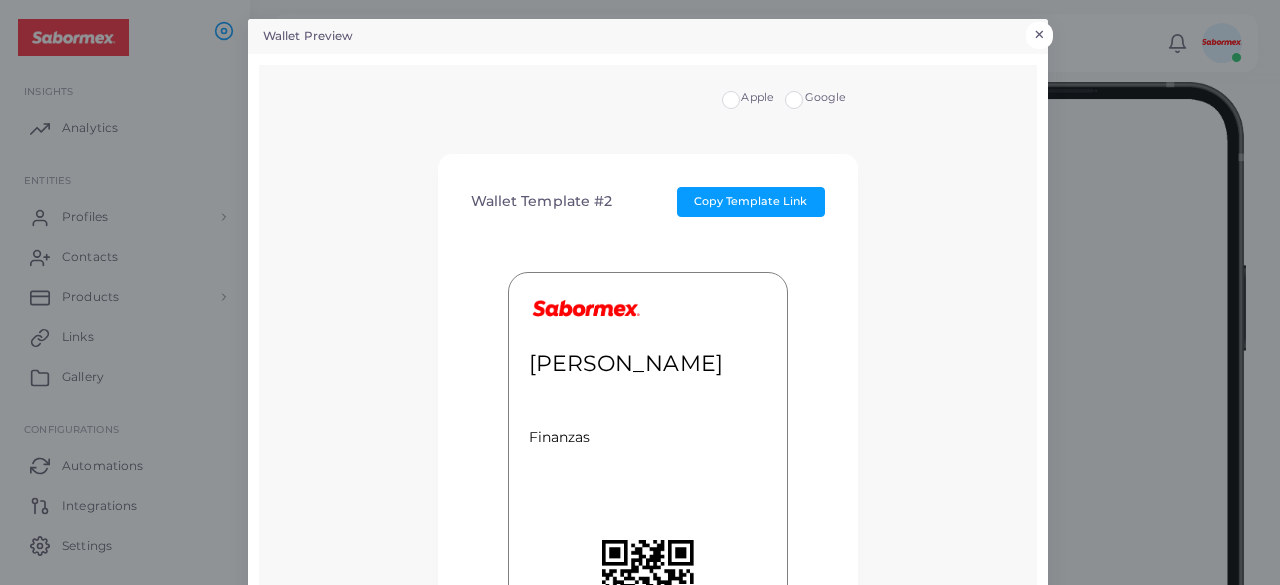 click on "Wallet Preview × Apple Google  Wallet Template #2  Copy Template Link Eduardo Serra  Finanzas MORE" at bounding box center (640, 292) 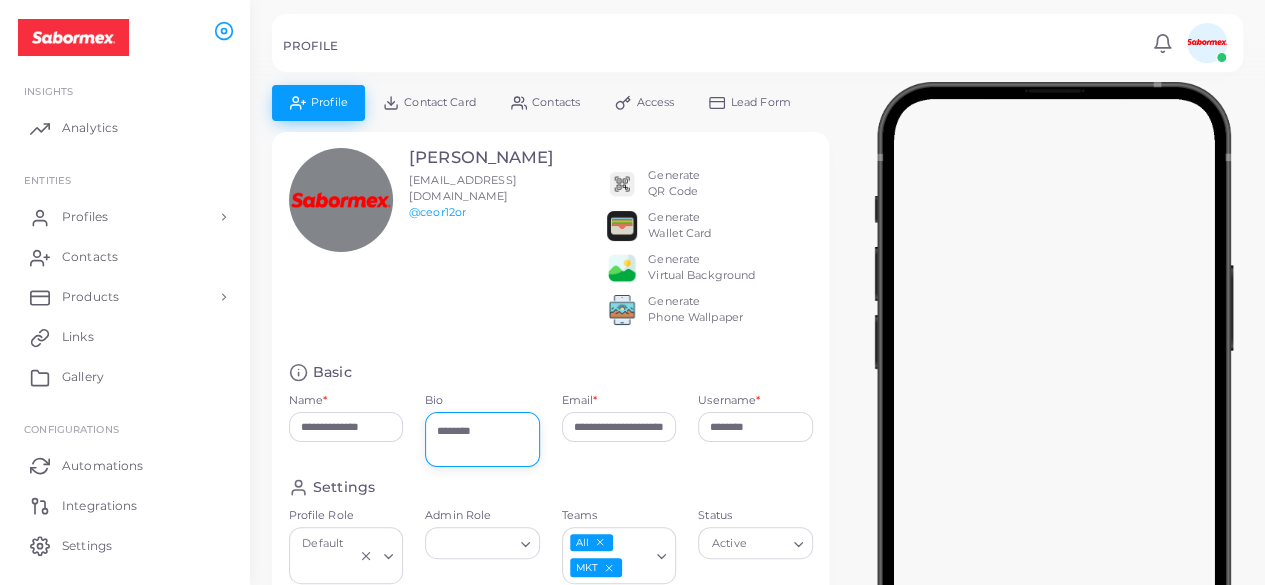 click on "********" at bounding box center (482, 439) 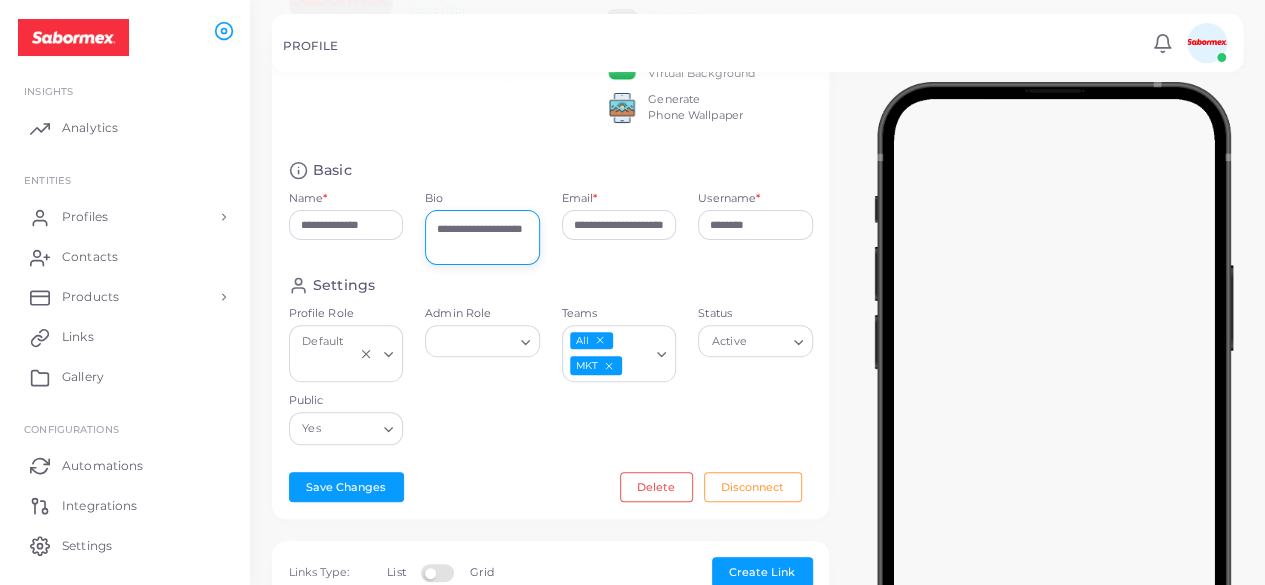 scroll, scrollTop: 204, scrollLeft: 0, axis: vertical 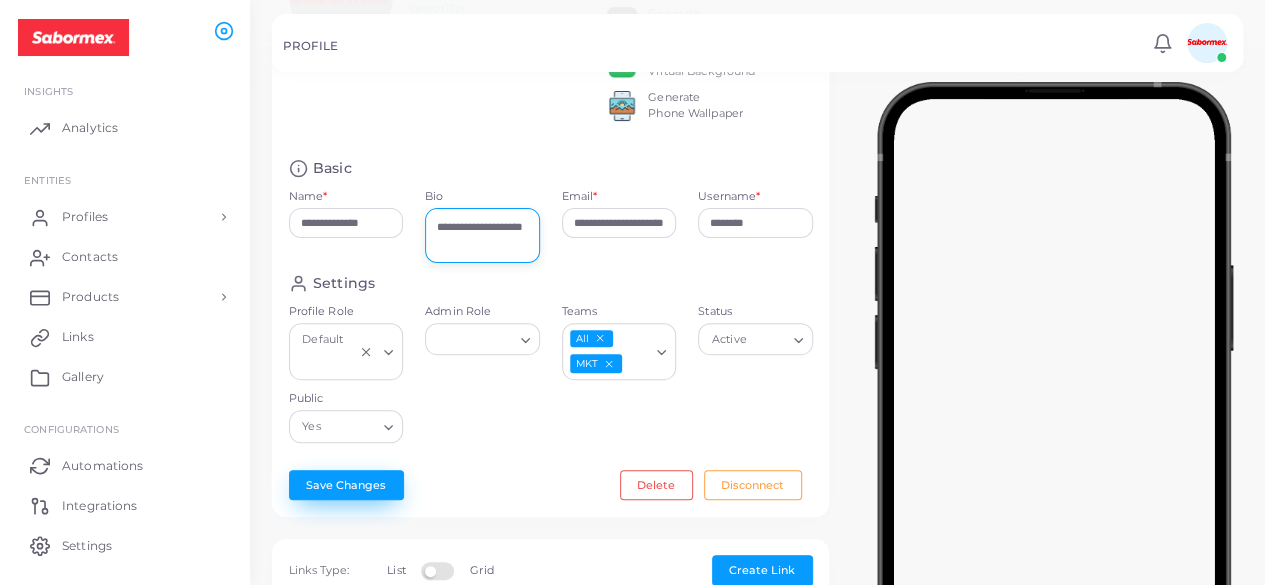 type on "**********" 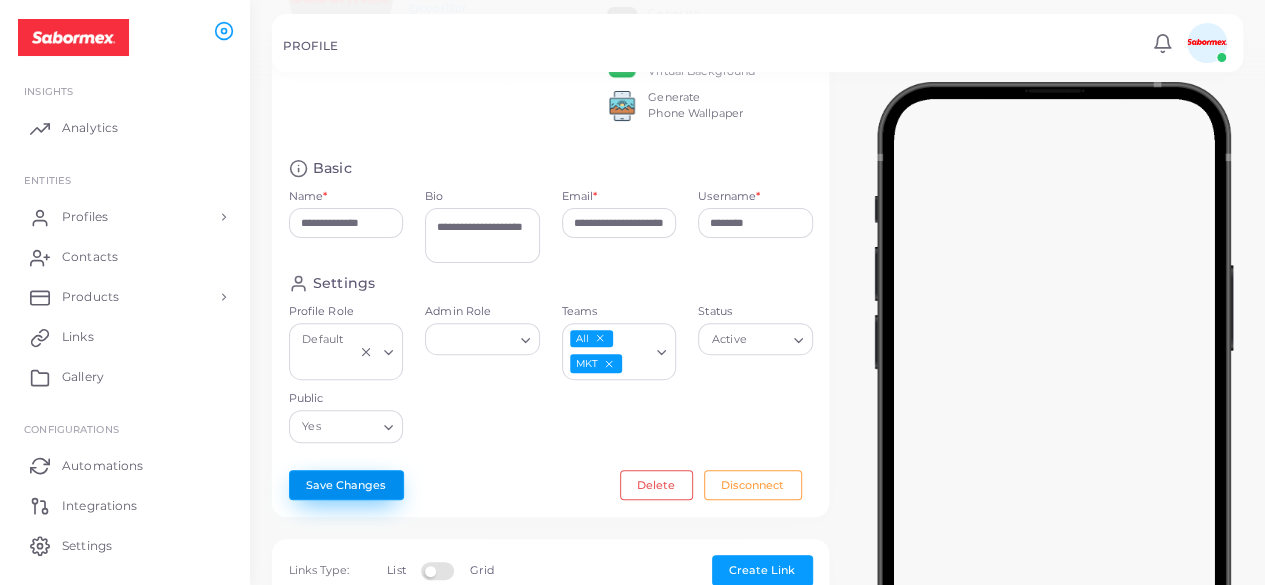 click on "Save Changes" at bounding box center (346, 485) 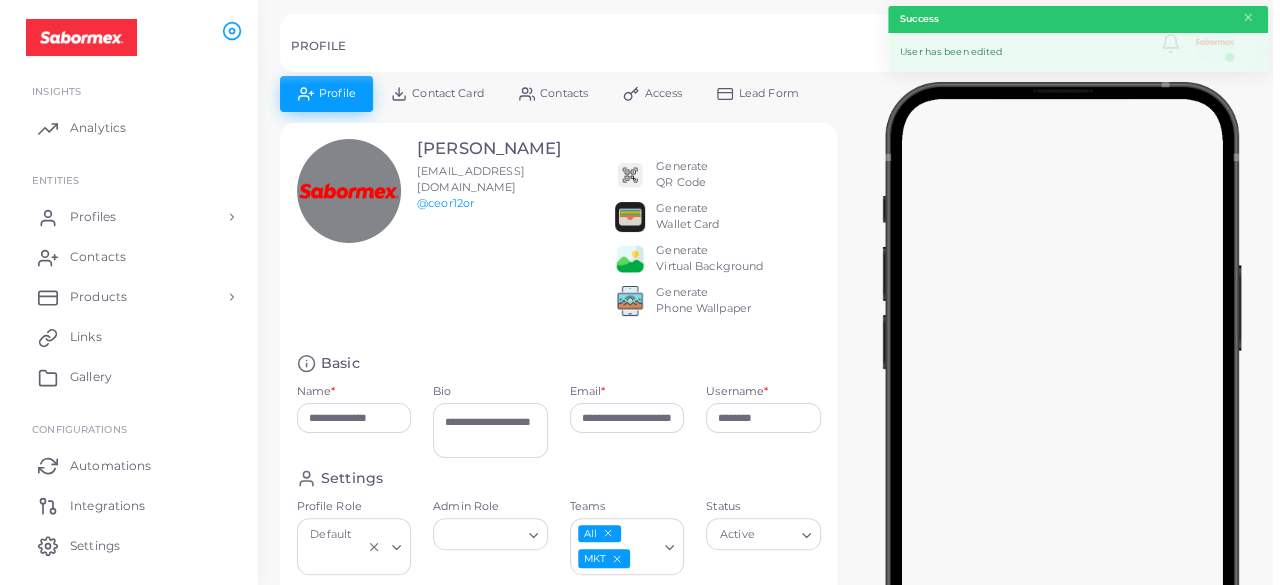 scroll, scrollTop: 0, scrollLeft: 0, axis: both 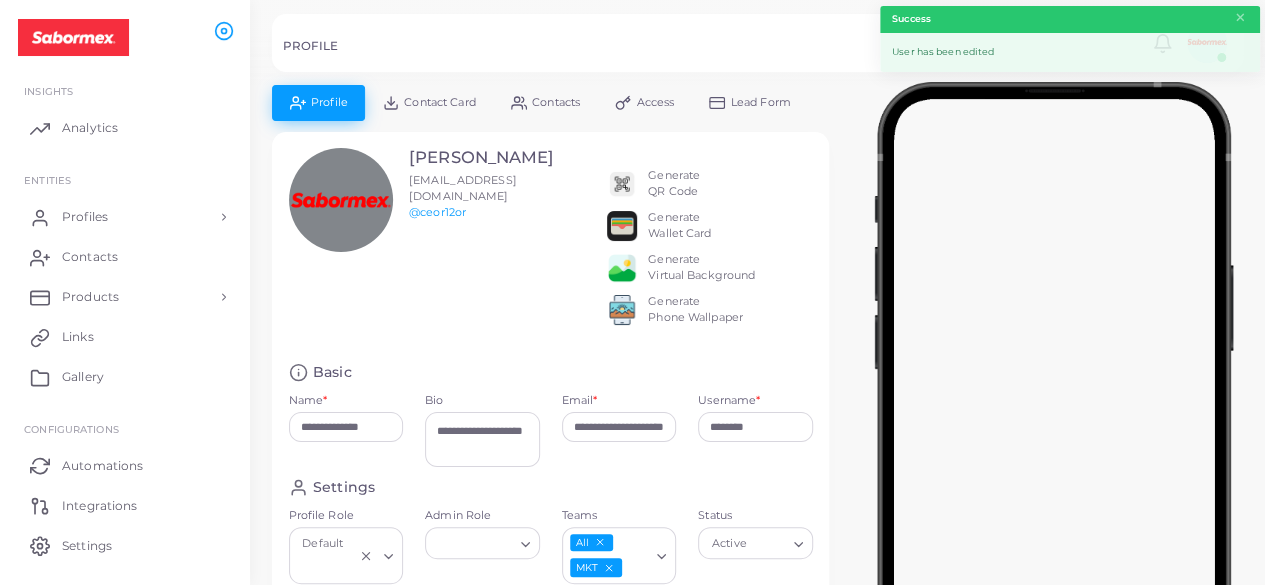 click on "Contact Card" at bounding box center (429, 102) 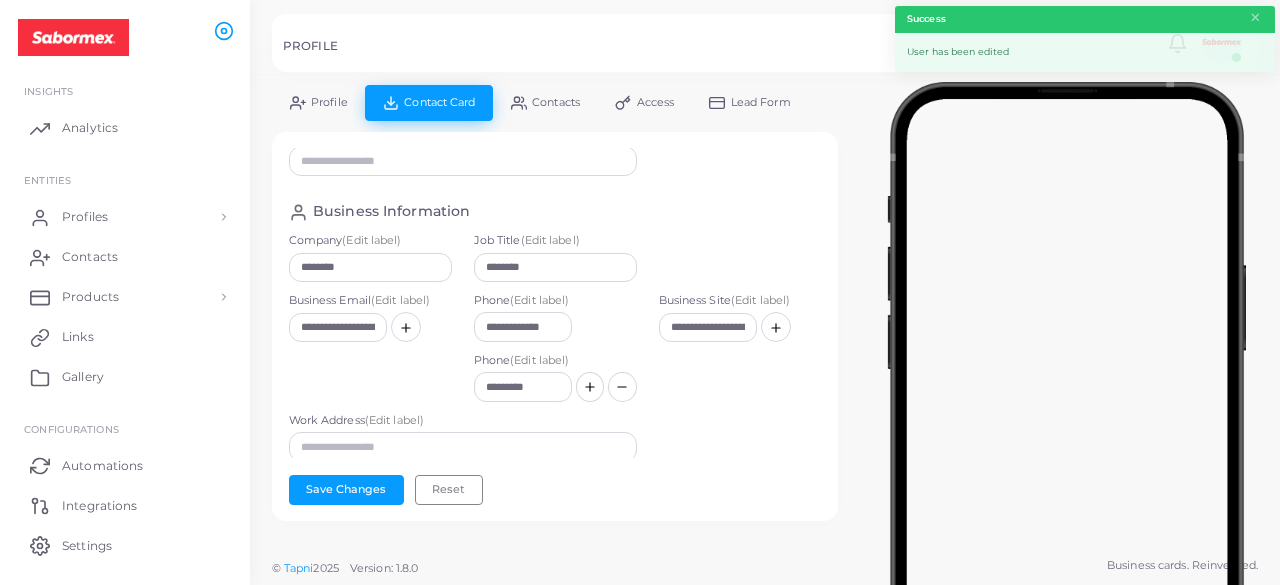 scroll, scrollTop: 232, scrollLeft: 0, axis: vertical 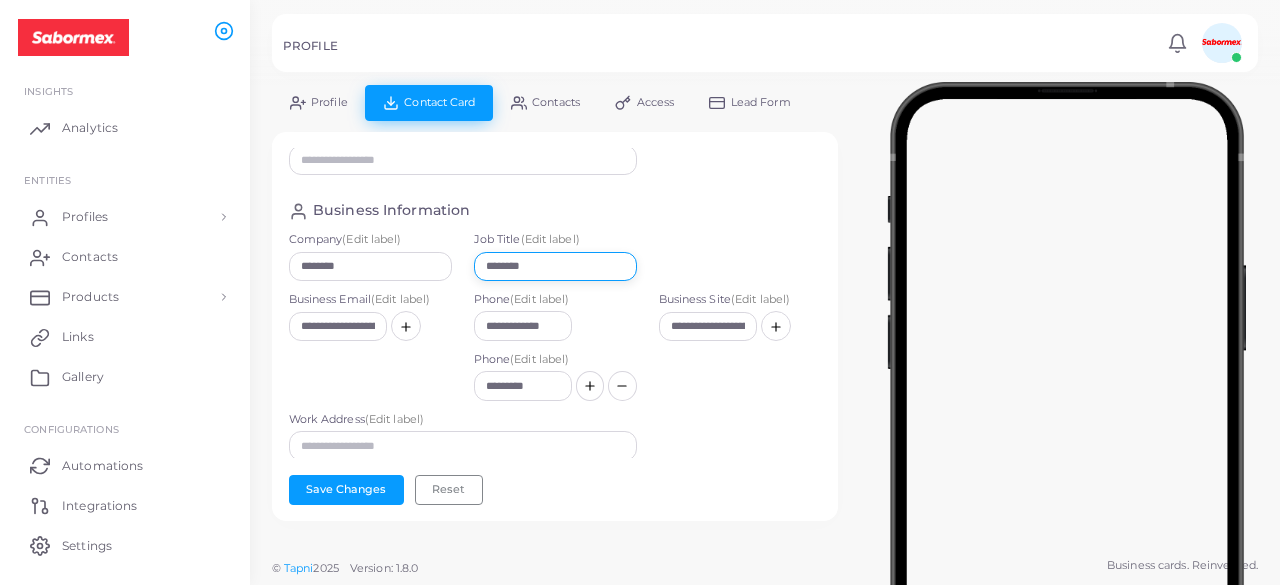 click on "********" at bounding box center (555, 267) 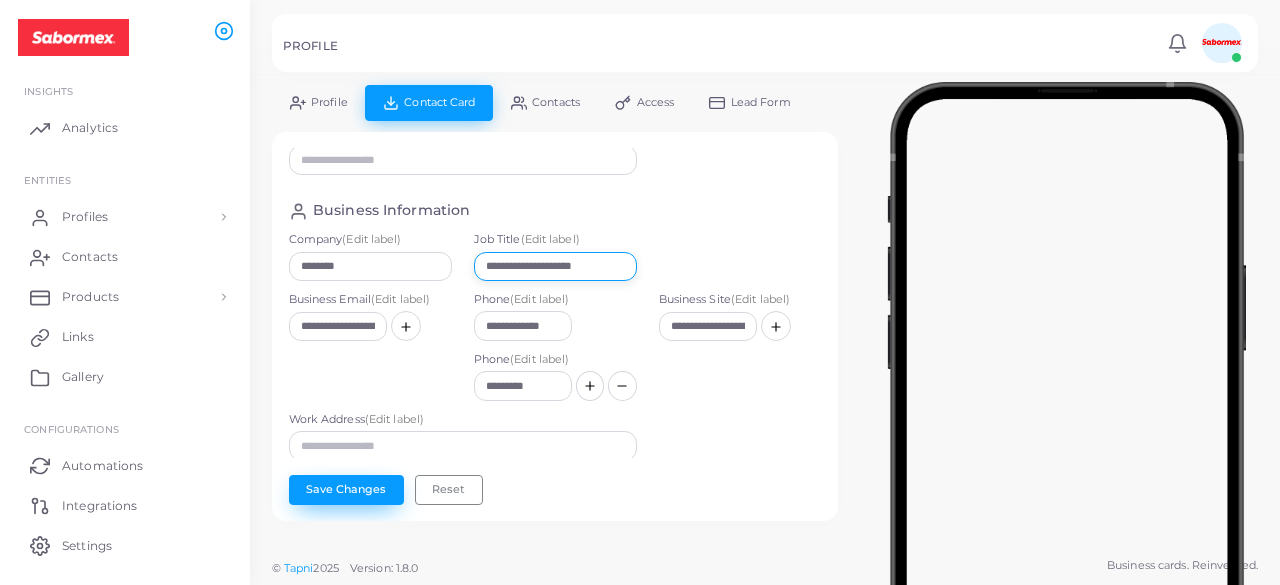 type on "**********" 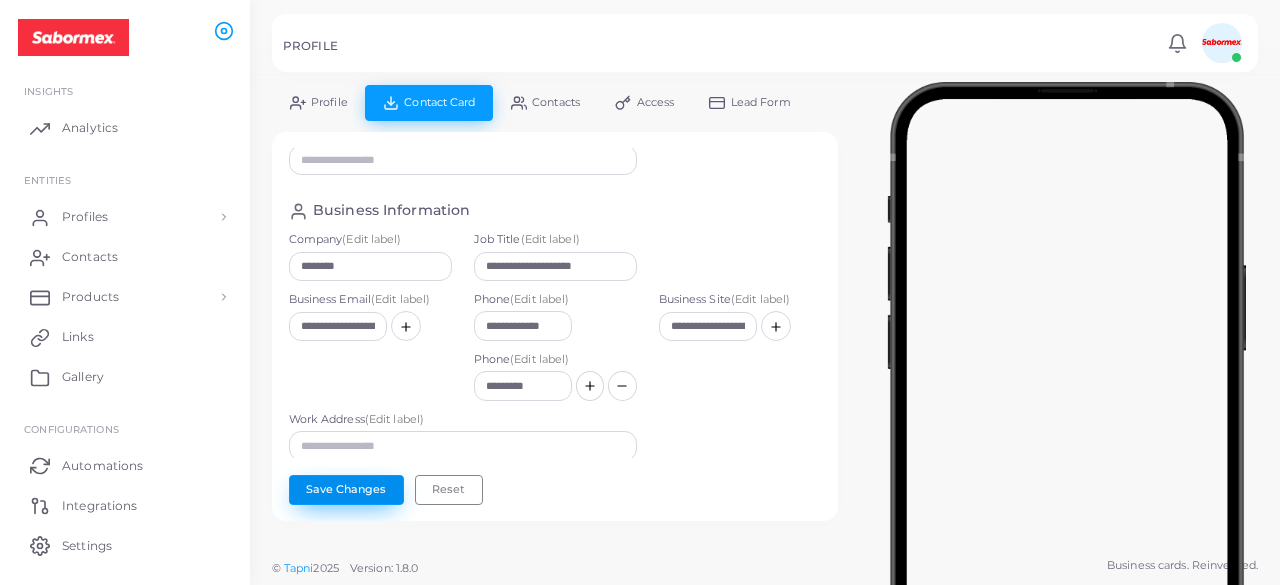 click on "Save Changes" at bounding box center [346, 490] 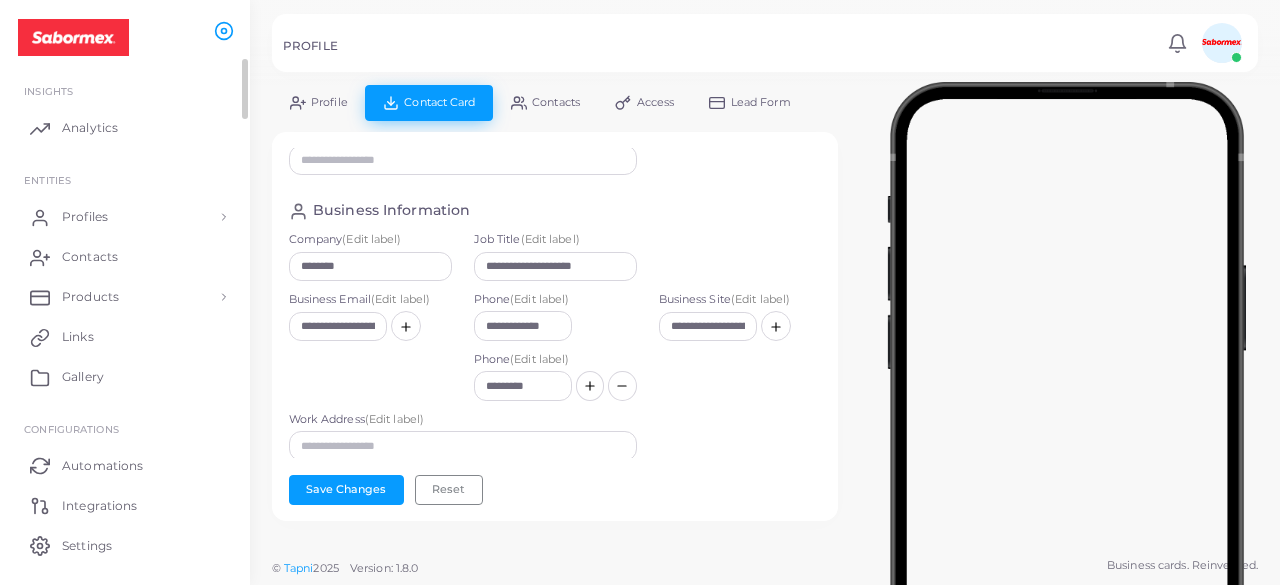 click on "INSIGHTS Analytics ENTITIES Profiles  Profiles Profile Templates QR Code Templates Wallet Templates Form Templates Email Templates Background Templates Phone Wallpaper Teams Profile Roles Contacts Products  Products Shop Links Gallery Configurations Automations Integrations Settings Schedule a Call" at bounding box center [125, 353] 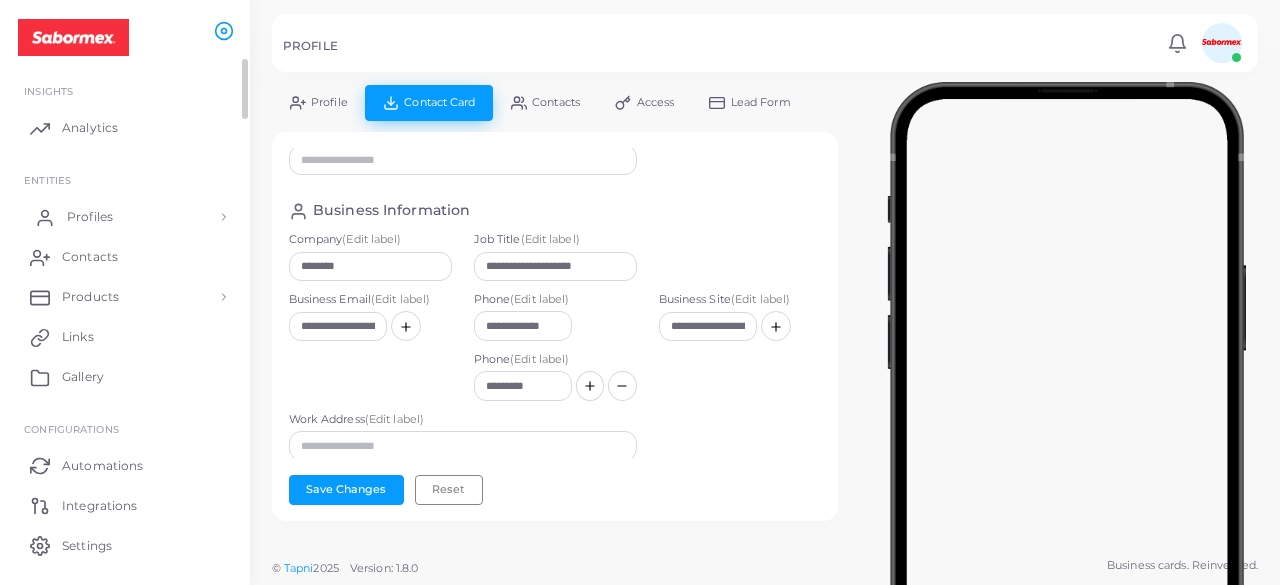 click on "Profiles" at bounding box center (125, 217) 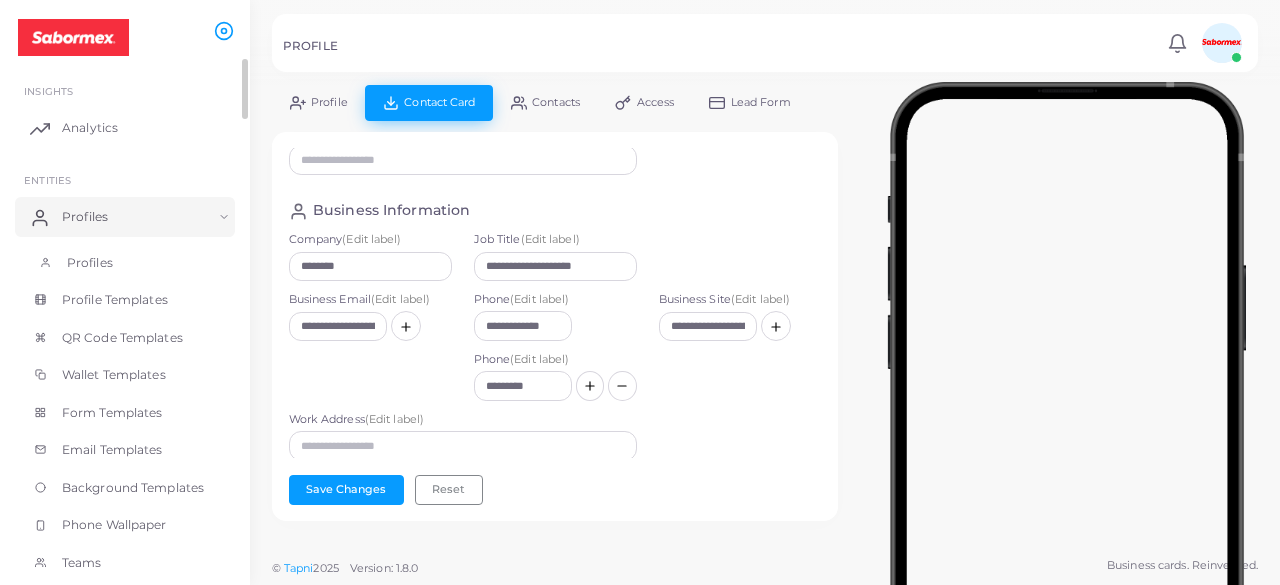 click on "Profiles" at bounding box center [125, 263] 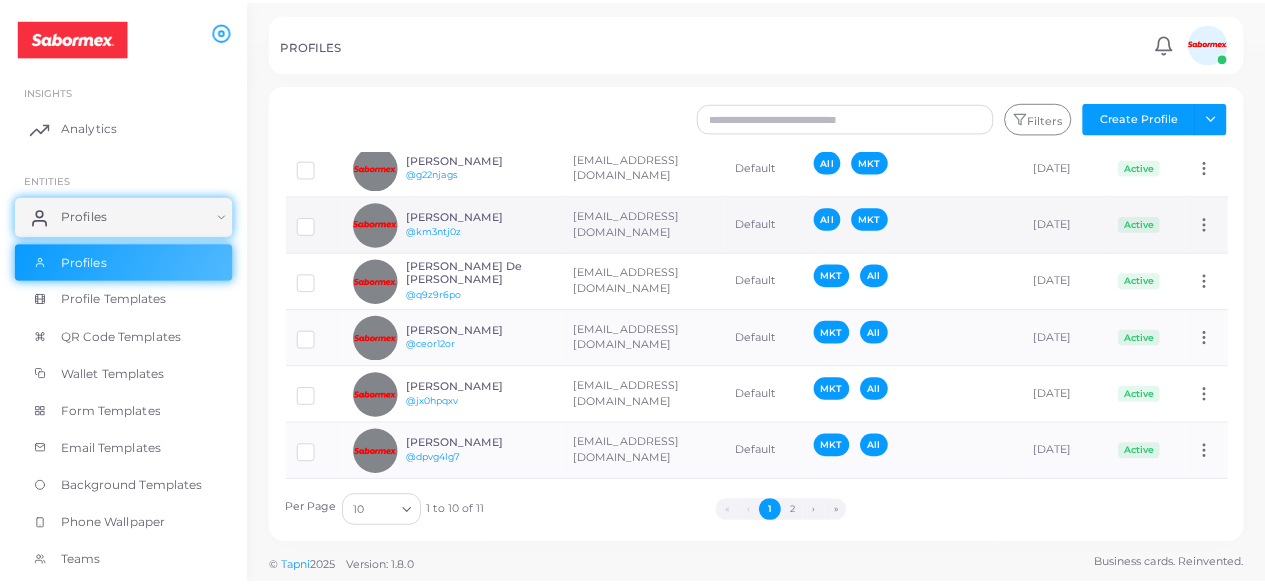 scroll, scrollTop: 103, scrollLeft: 0, axis: vertical 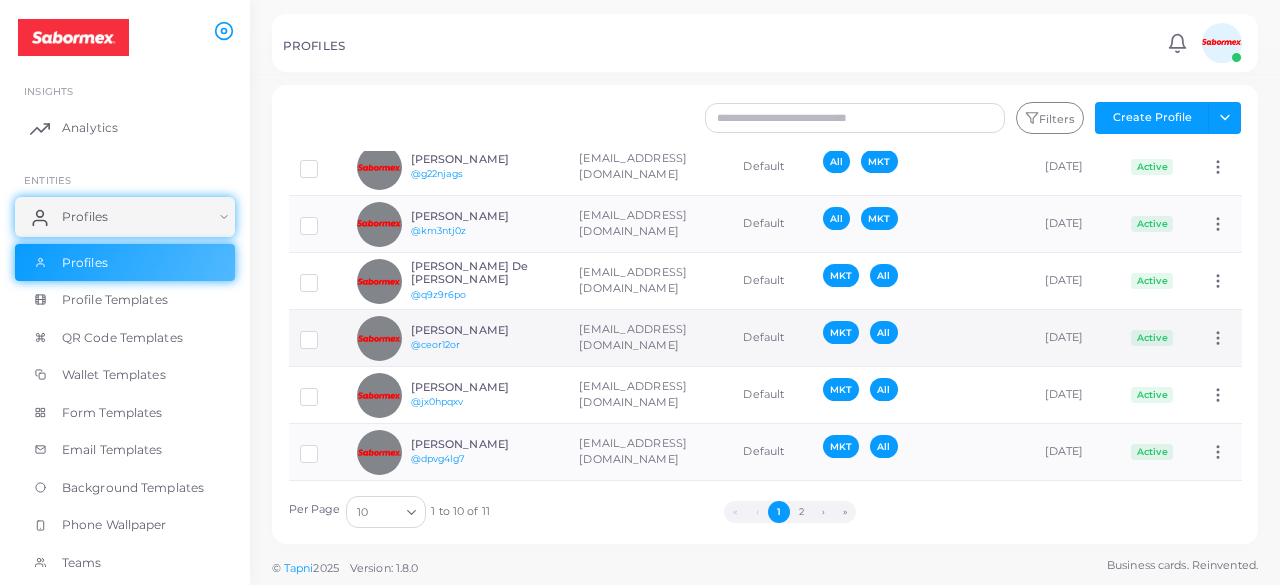 click on "Eduardo Serra   @ceor12or" at bounding box center [484, 338] 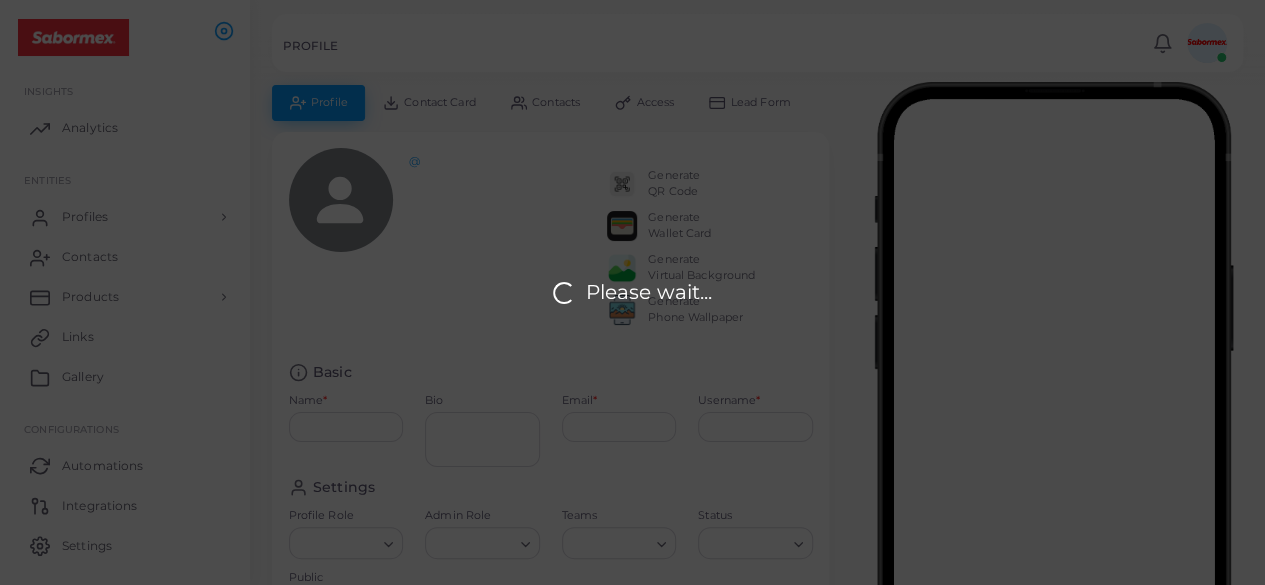 type on "**********" 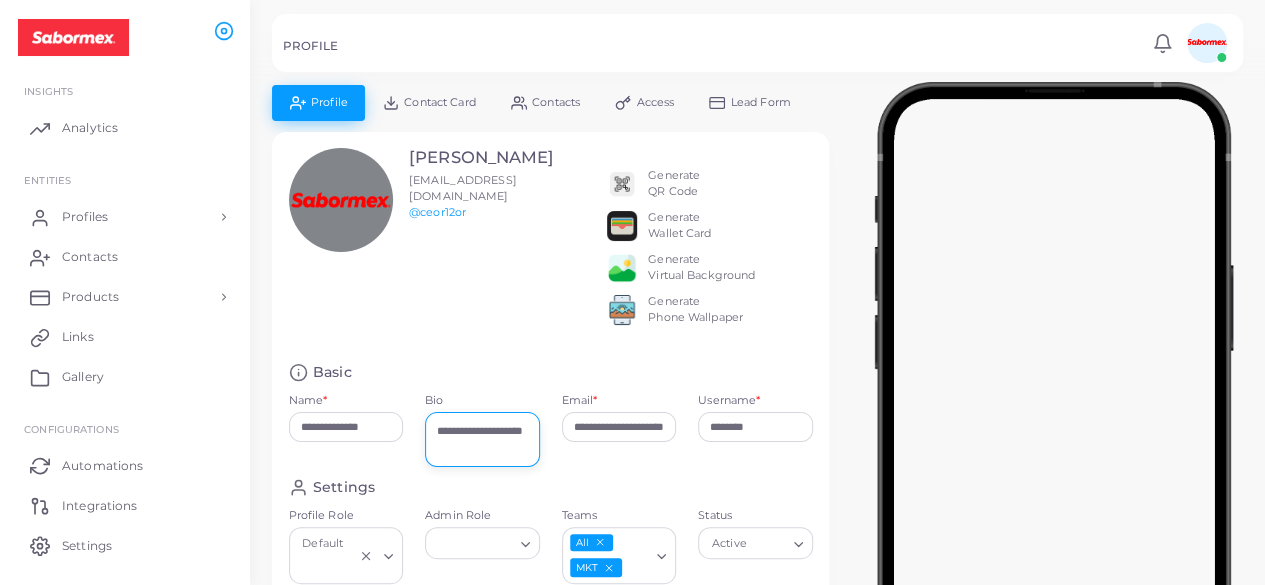 click on "**********" at bounding box center [482, 439] 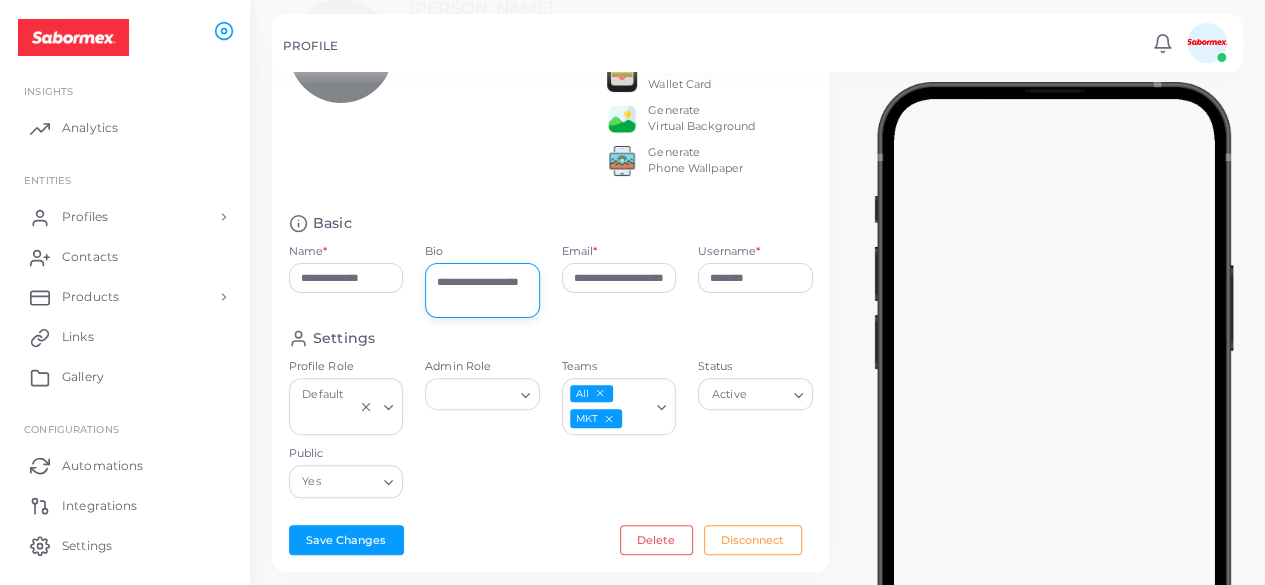 scroll, scrollTop: 150, scrollLeft: 0, axis: vertical 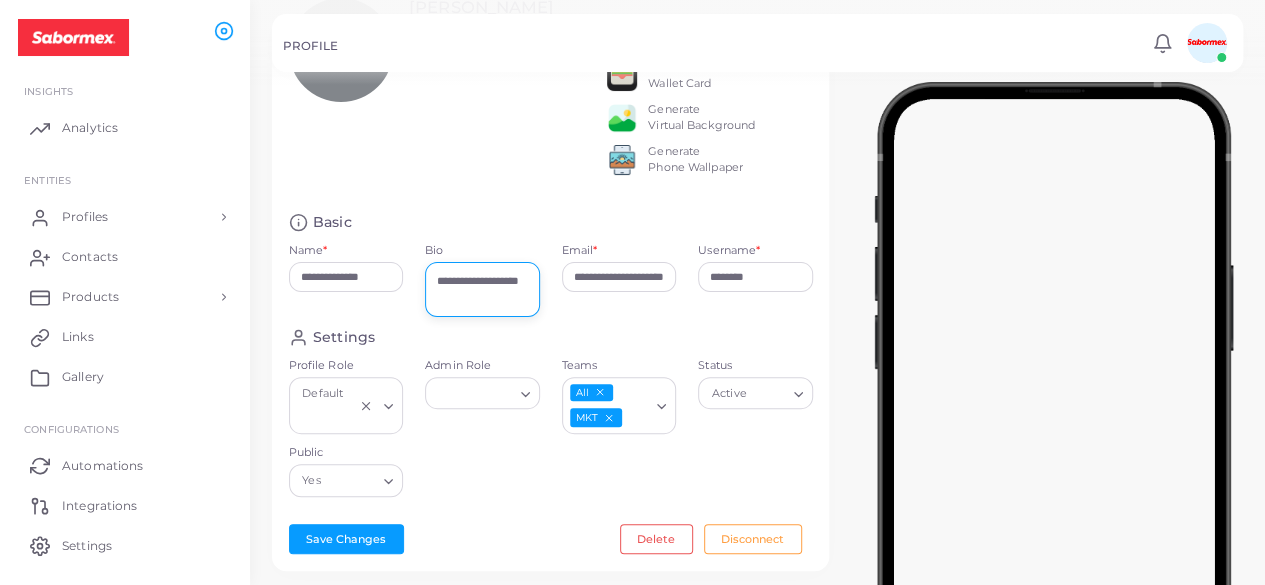 type on "**********" 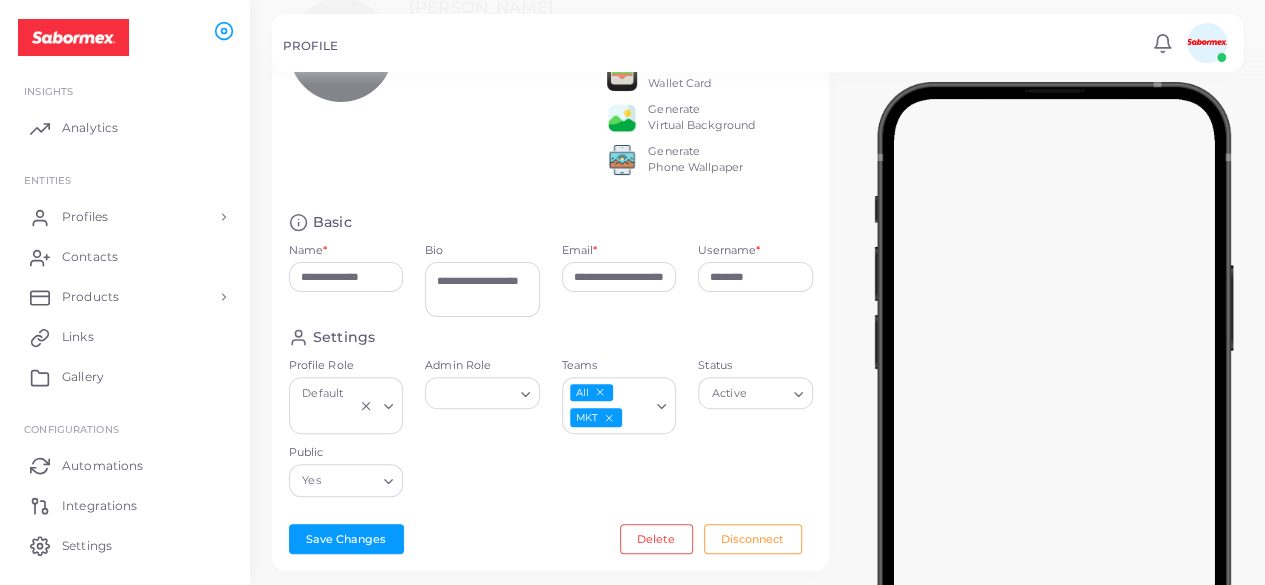 click on "Settings  Profile Role
Default
Loading...     Admin Role           Loading...     Teams
All
MKT
Loading...     Status
Active
Loading...     Public
Yes
Loading..." at bounding box center [551, 418] 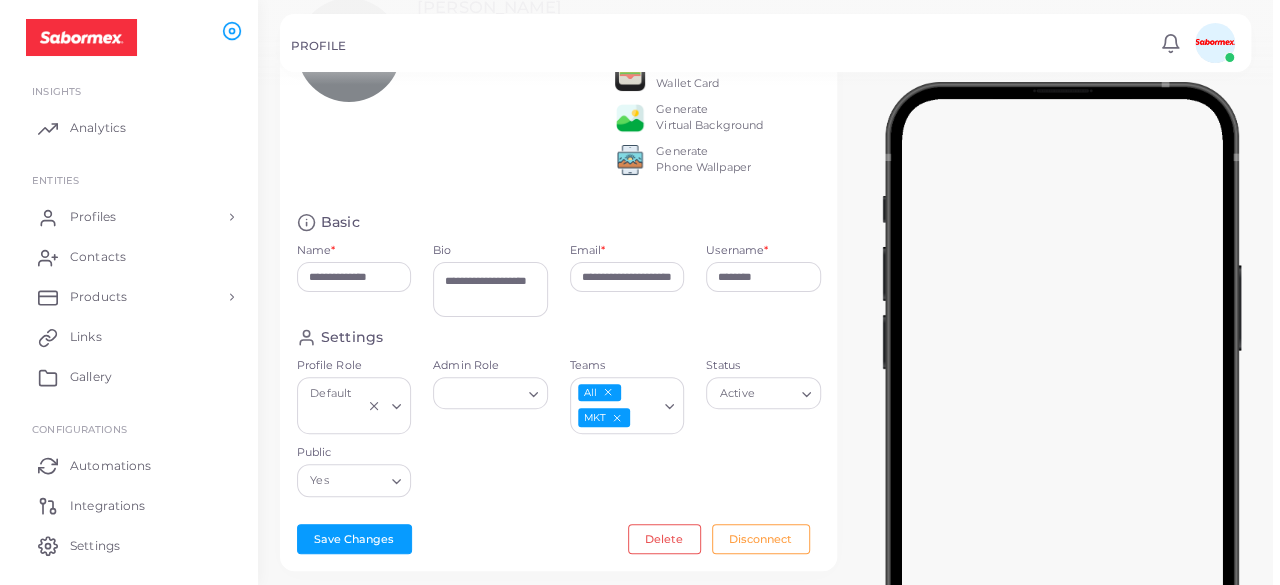 scroll, scrollTop: 0, scrollLeft: 0, axis: both 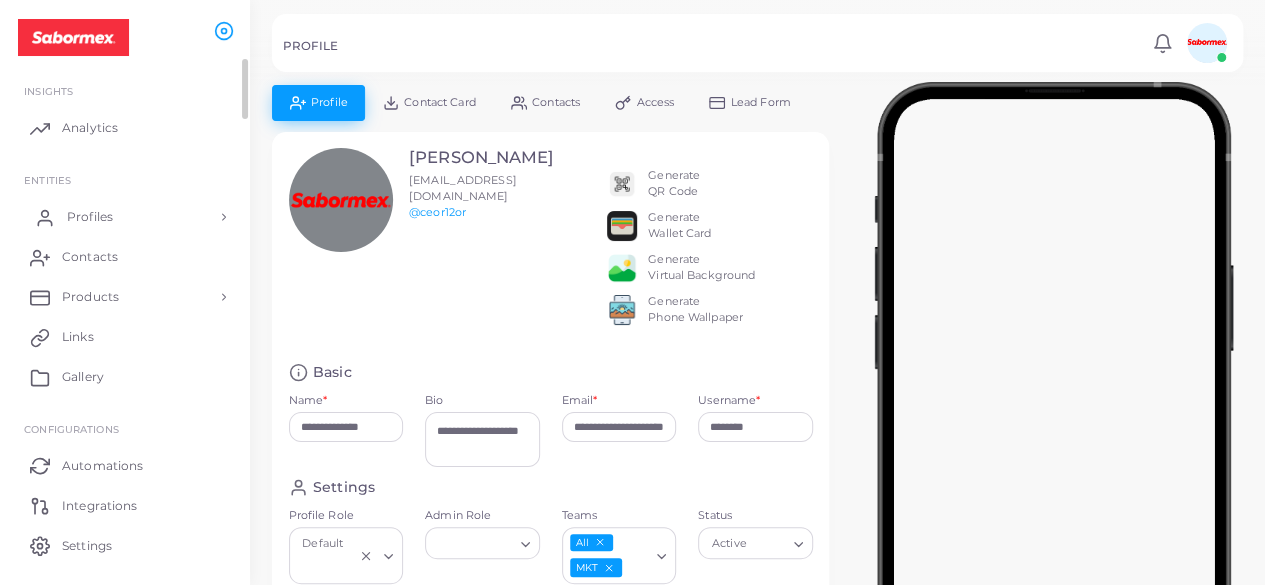 click on "Profiles" at bounding box center [90, 217] 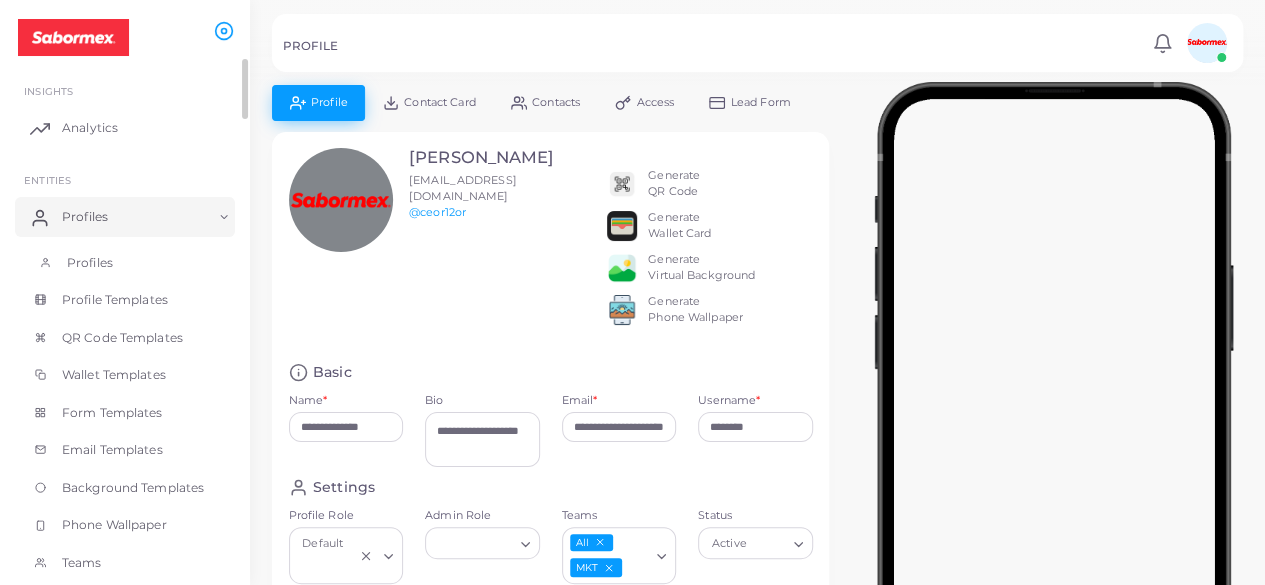 click on "Profiles" at bounding box center (90, 263) 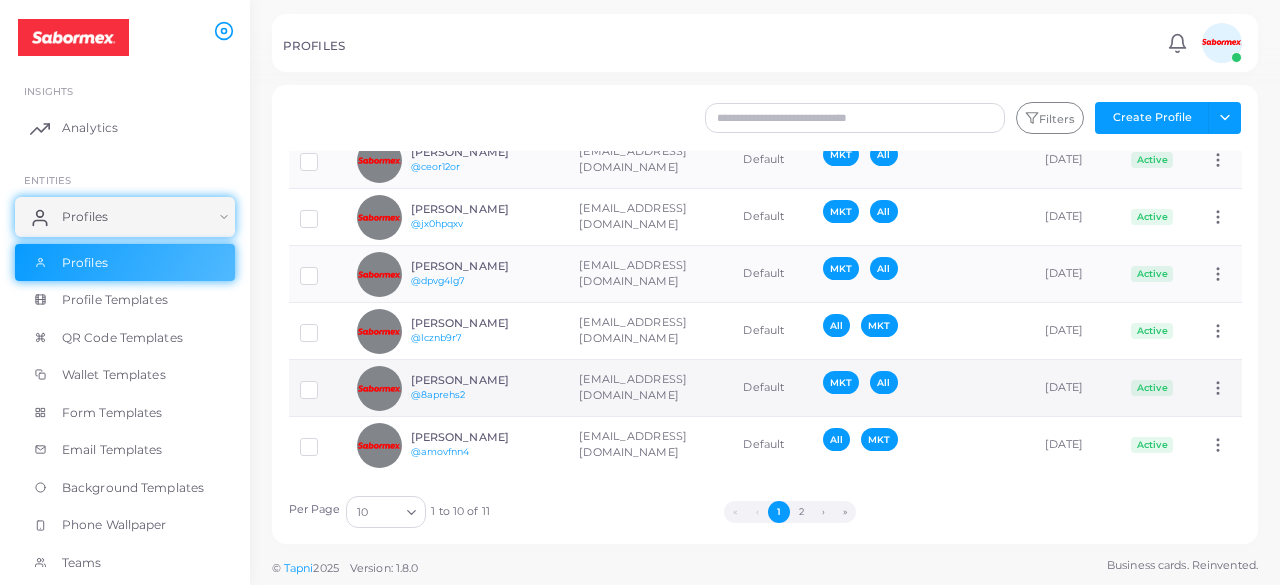 scroll, scrollTop: 291, scrollLeft: 0, axis: vertical 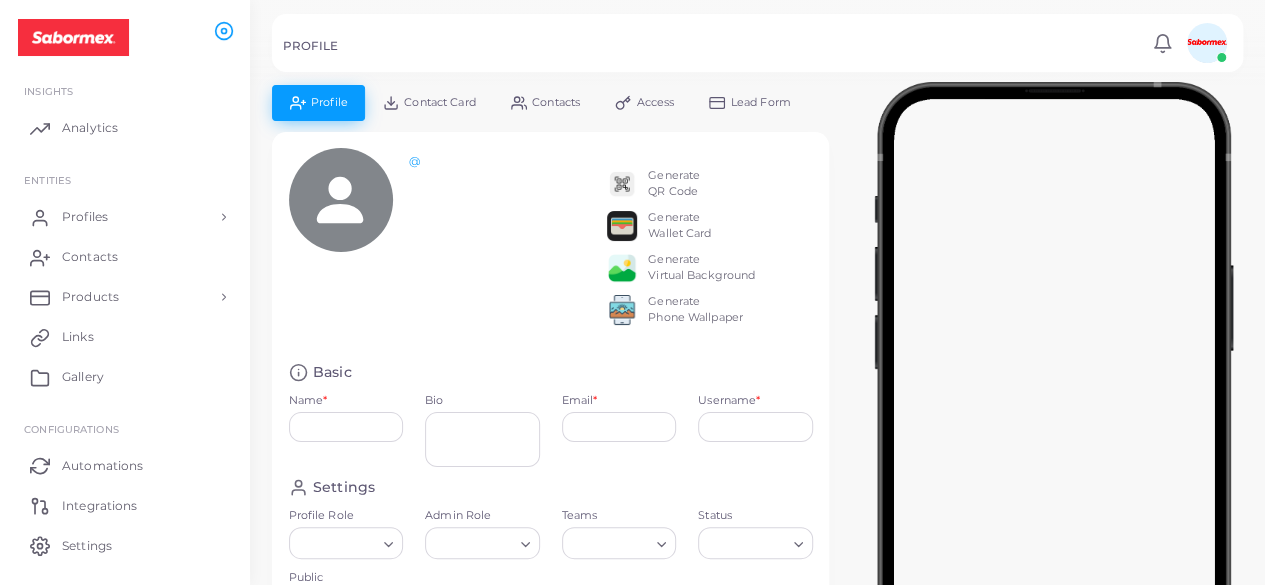type on "**********" 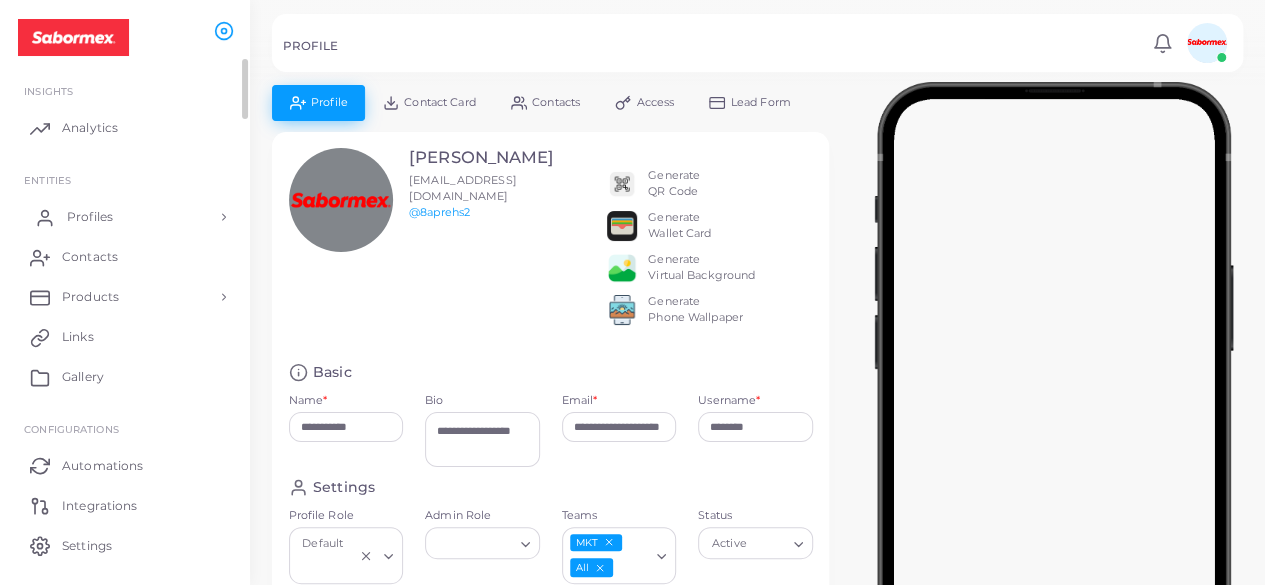 click on "Profiles" at bounding box center [90, 217] 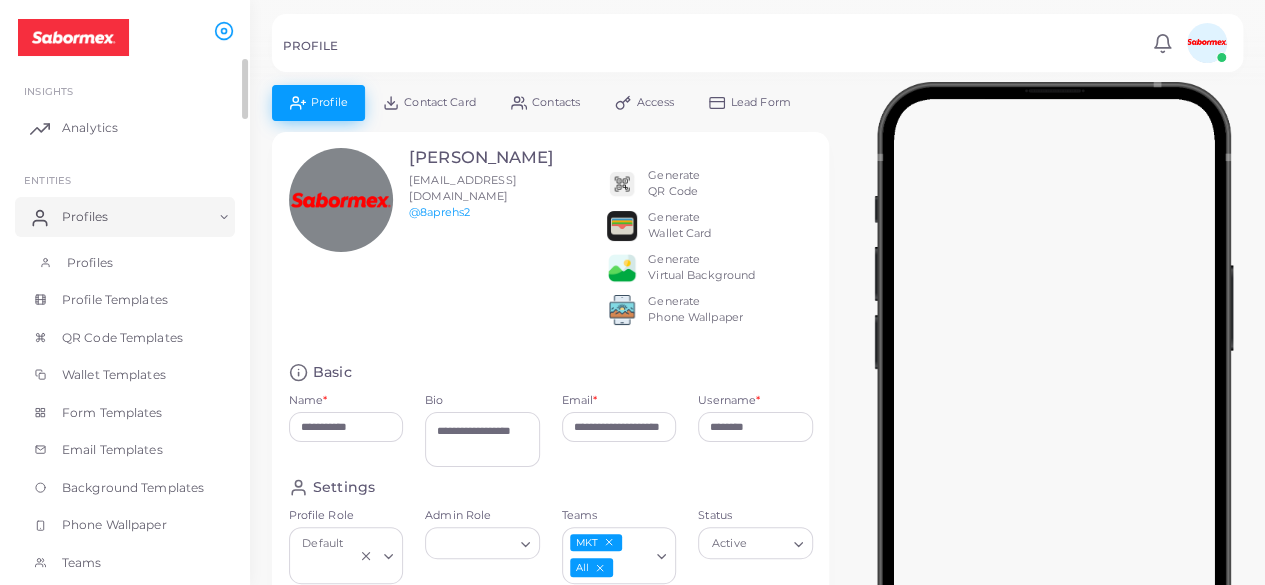 click on "Profiles" at bounding box center [125, 263] 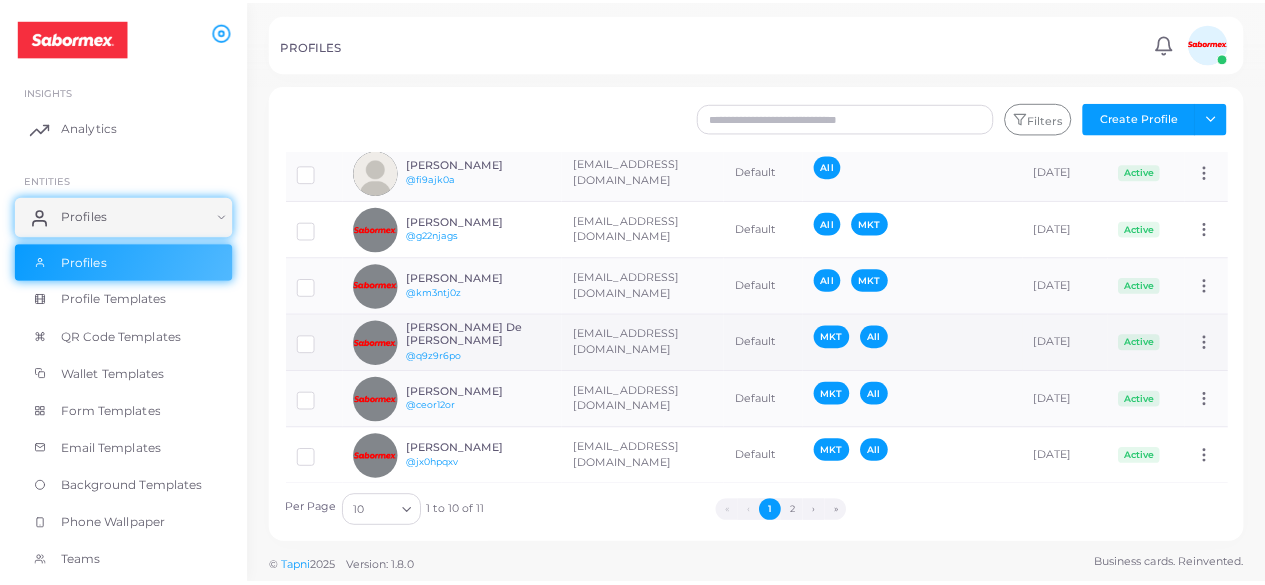 scroll, scrollTop: 42, scrollLeft: 0, axis: vertical 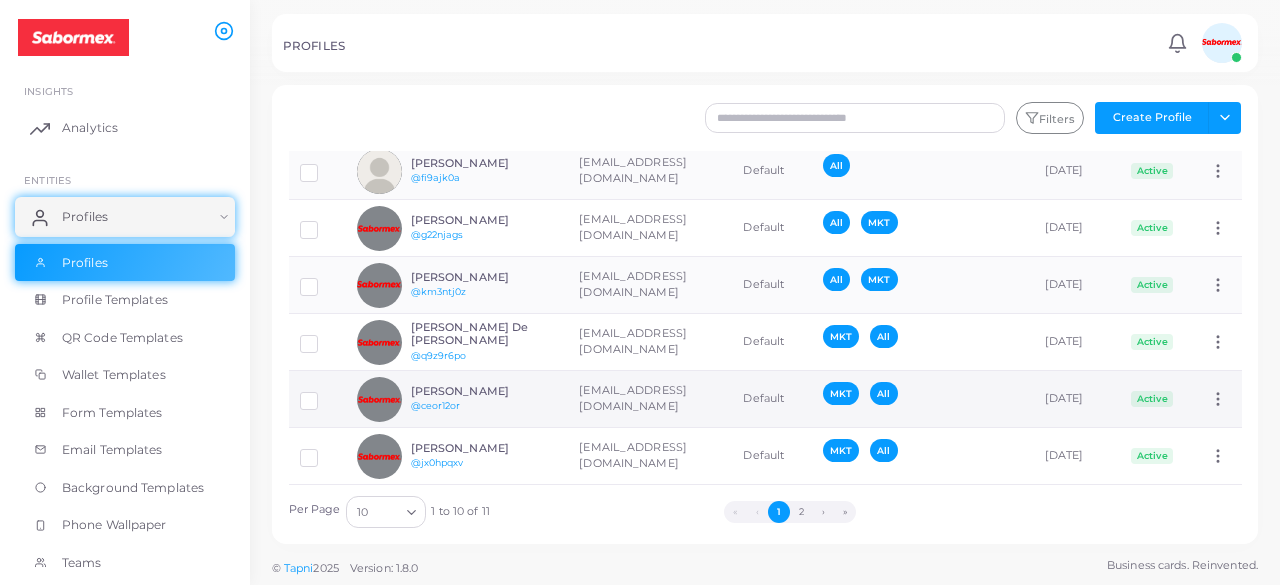 click on "Eduardo Serra   @ceor12or" at bounding box center (484, 399) 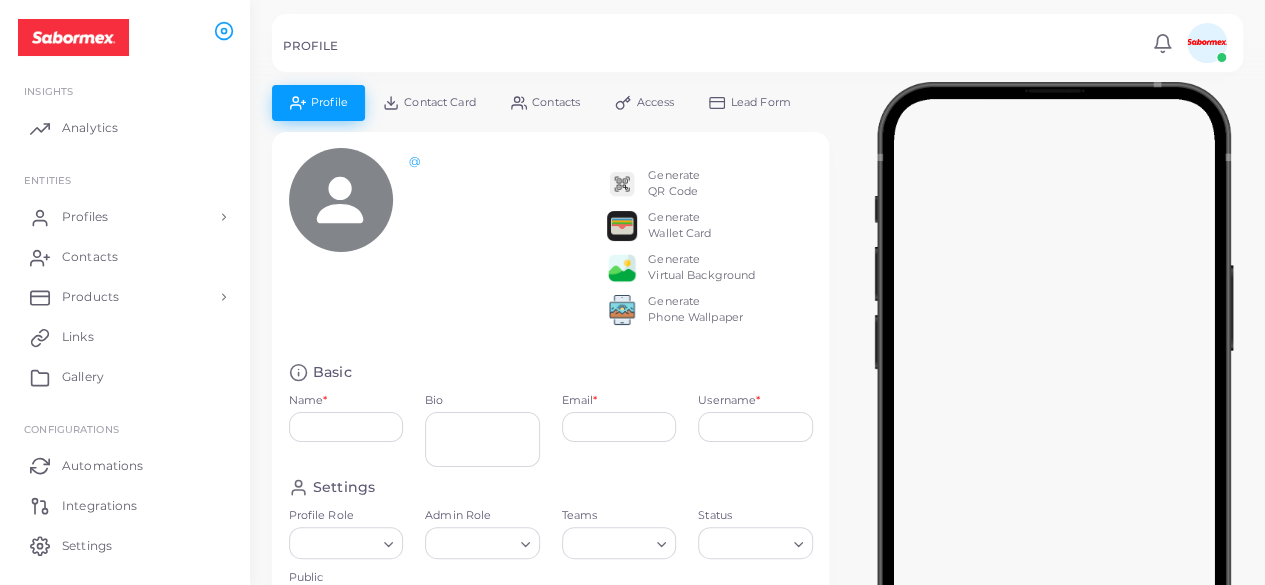type on "**********" 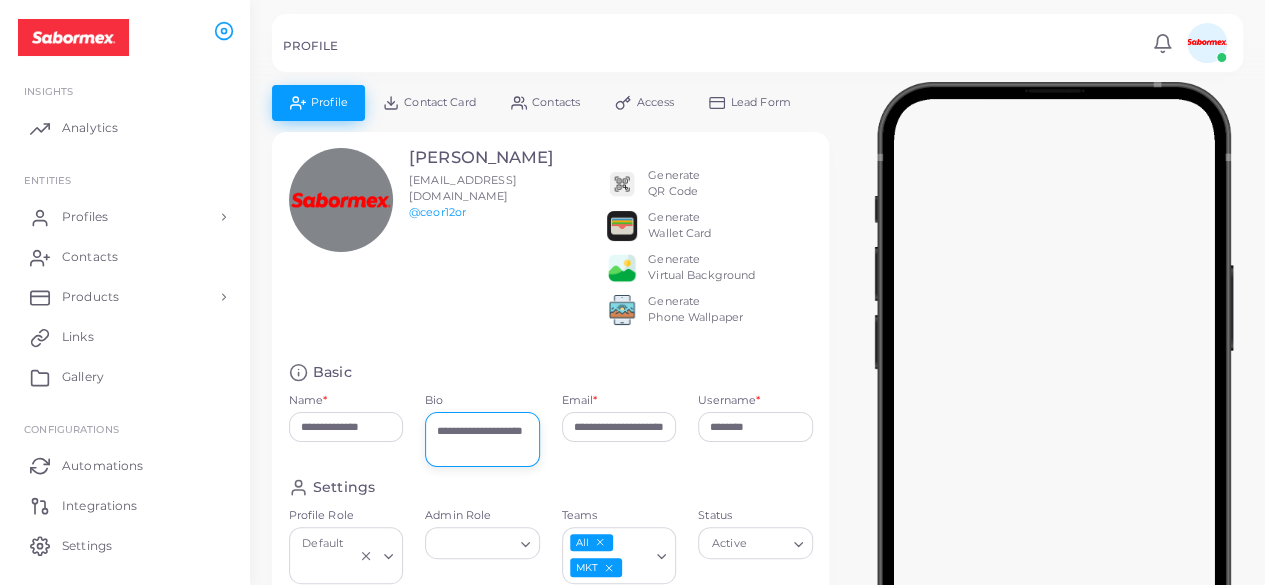 click on "**********" at bounding box center (482, 439) 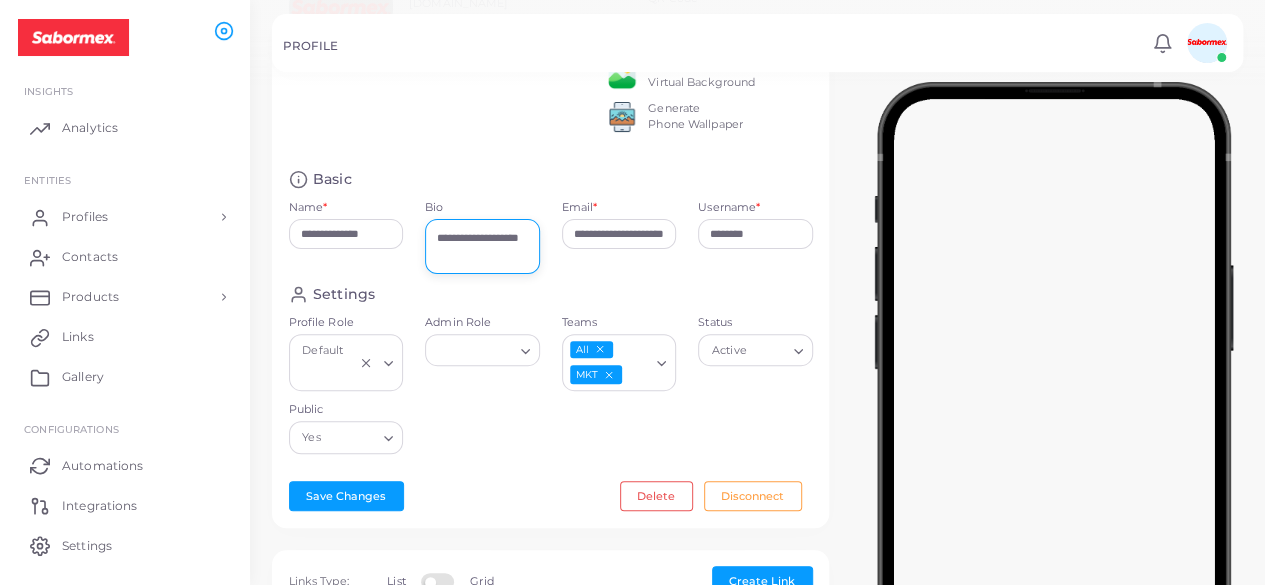 scroll, scrollTop: 211, scrollLeft: 0, axis: vertical 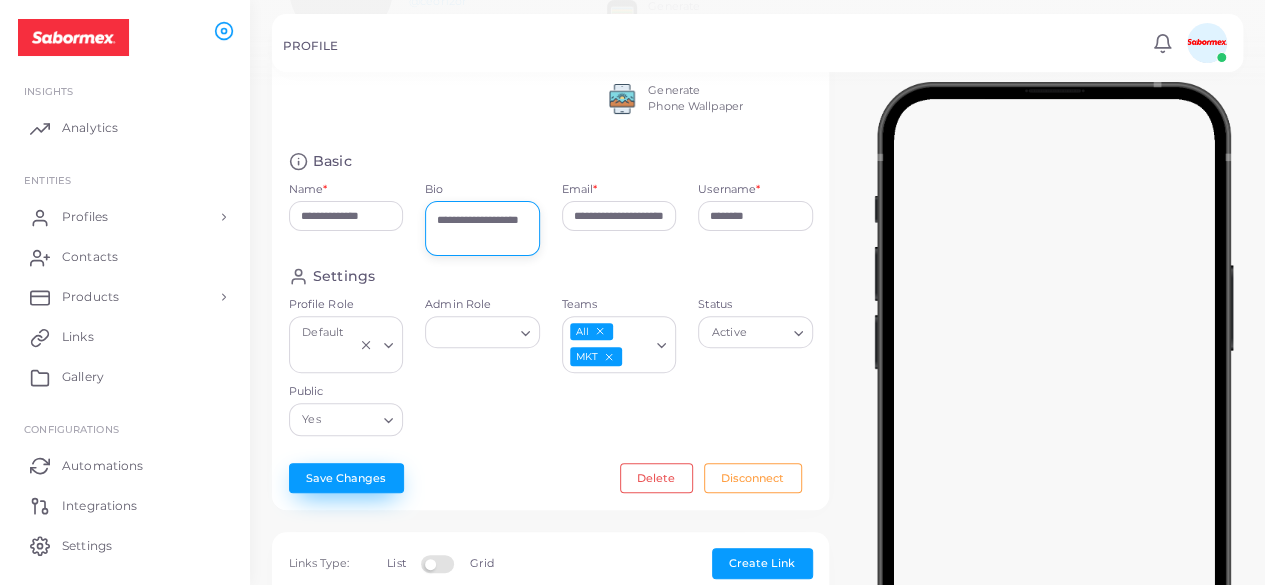 type on "**********" 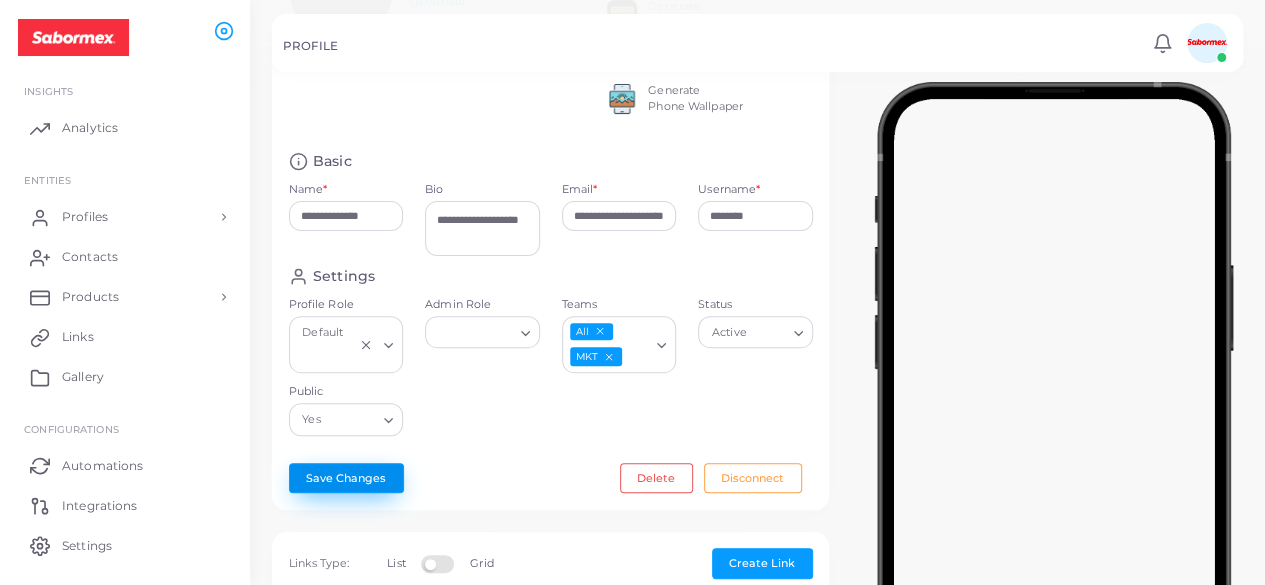 click on "Save Changes" at bounding box center (346, 478) 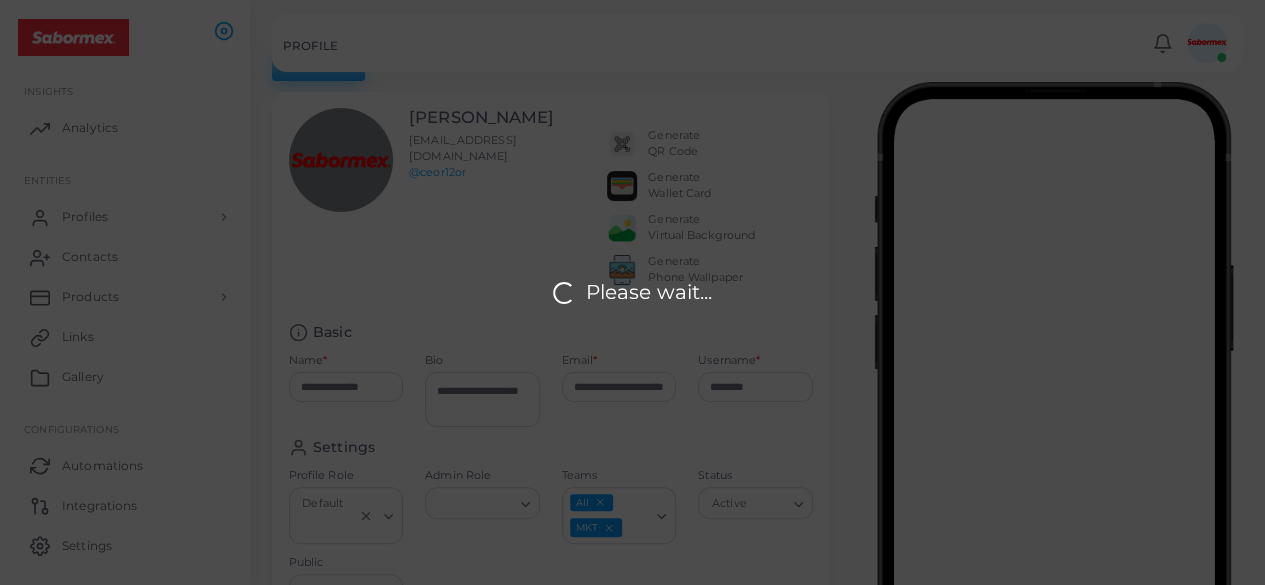 scroll, scrollTop: 0, scrollLeft: 0, axis: both 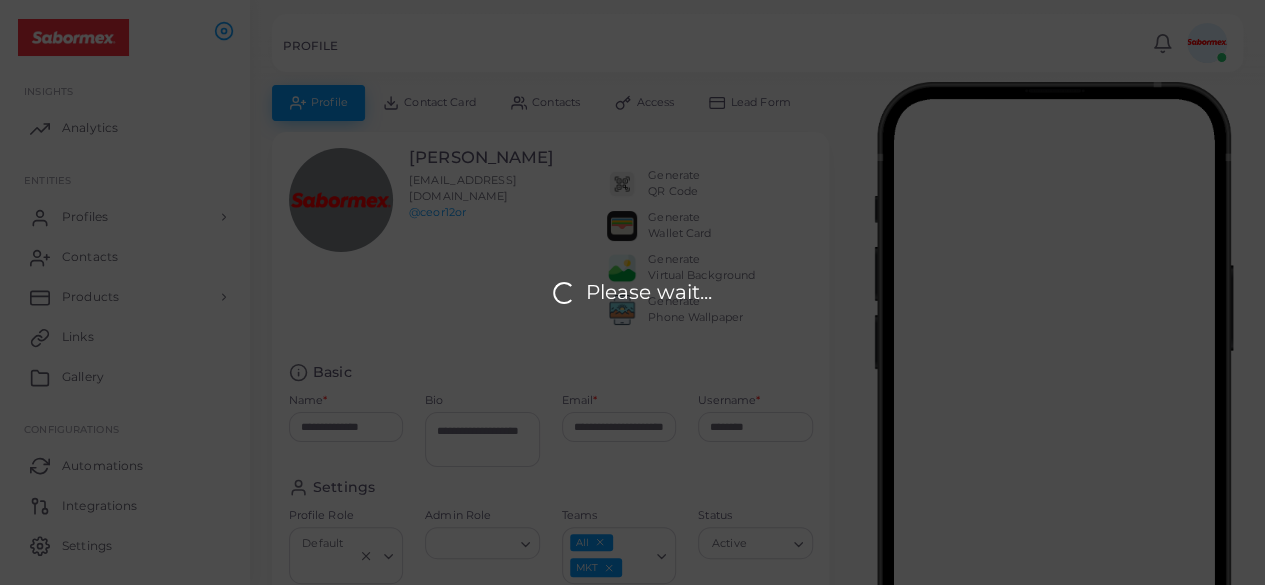 click on "Please wait..." at bounding box center (632, 292) 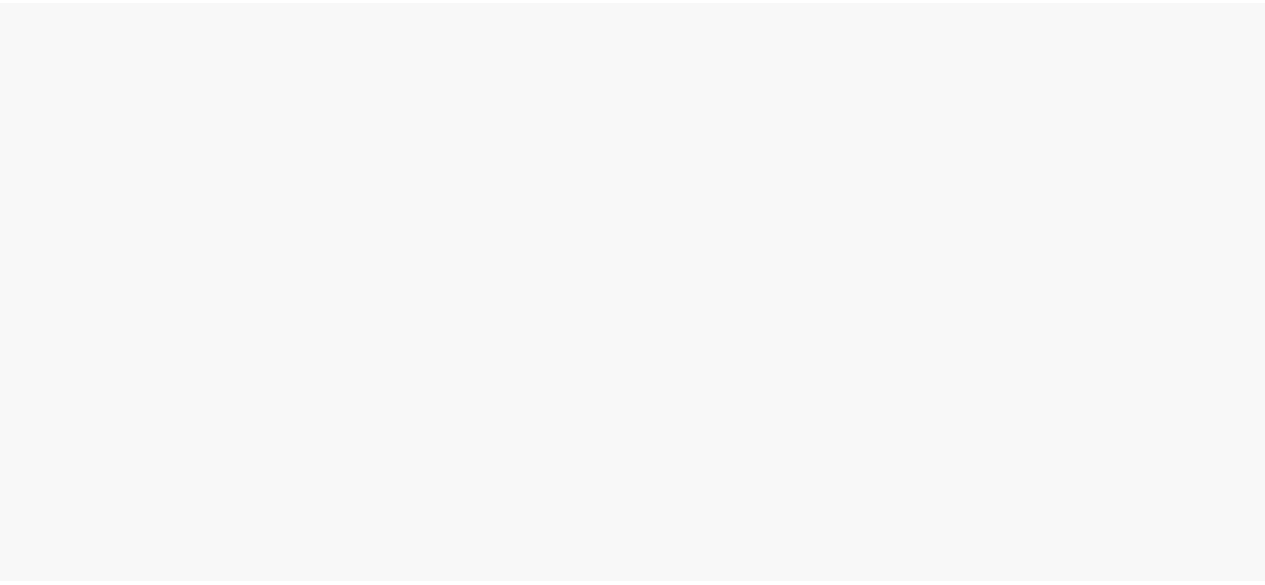 scroll, scrollTop: 0, scrollLeft: 0, axis: both 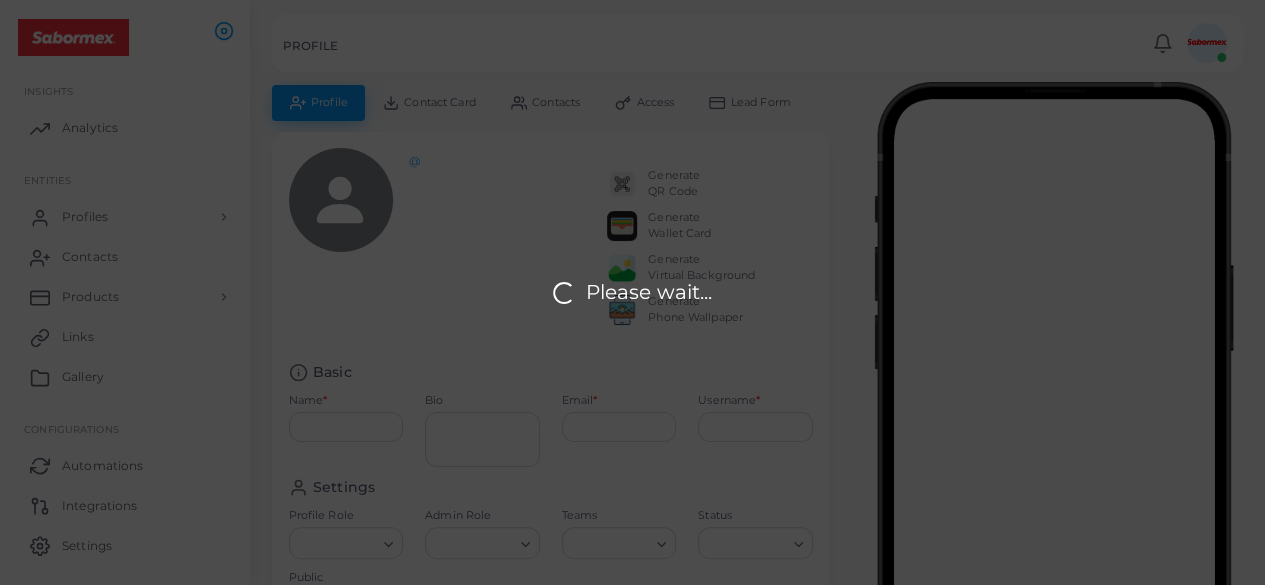 type on "**********" 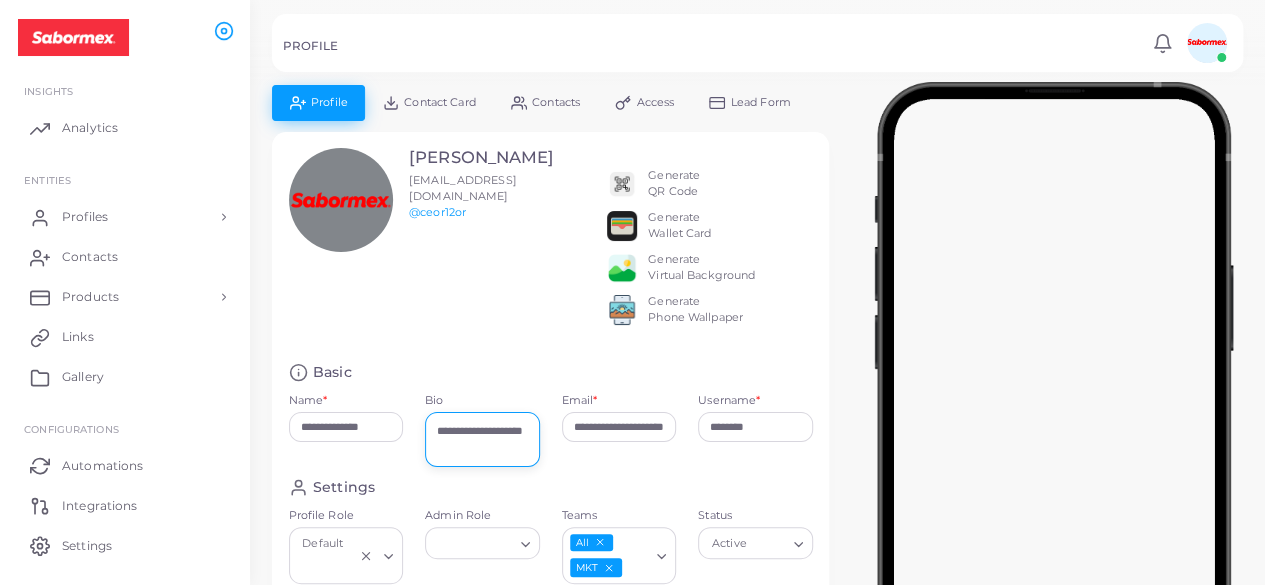 click on "**********" at bounding box center (482, 439) 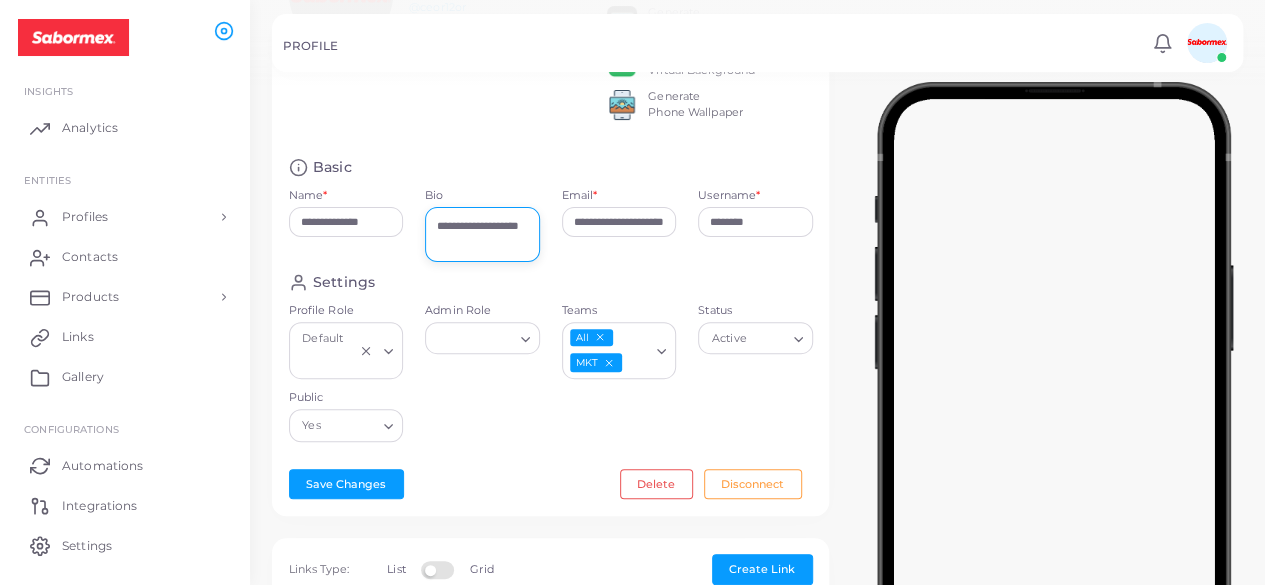 scroll, scrollTop: 206, scrollLeft: 0, axis: vertical 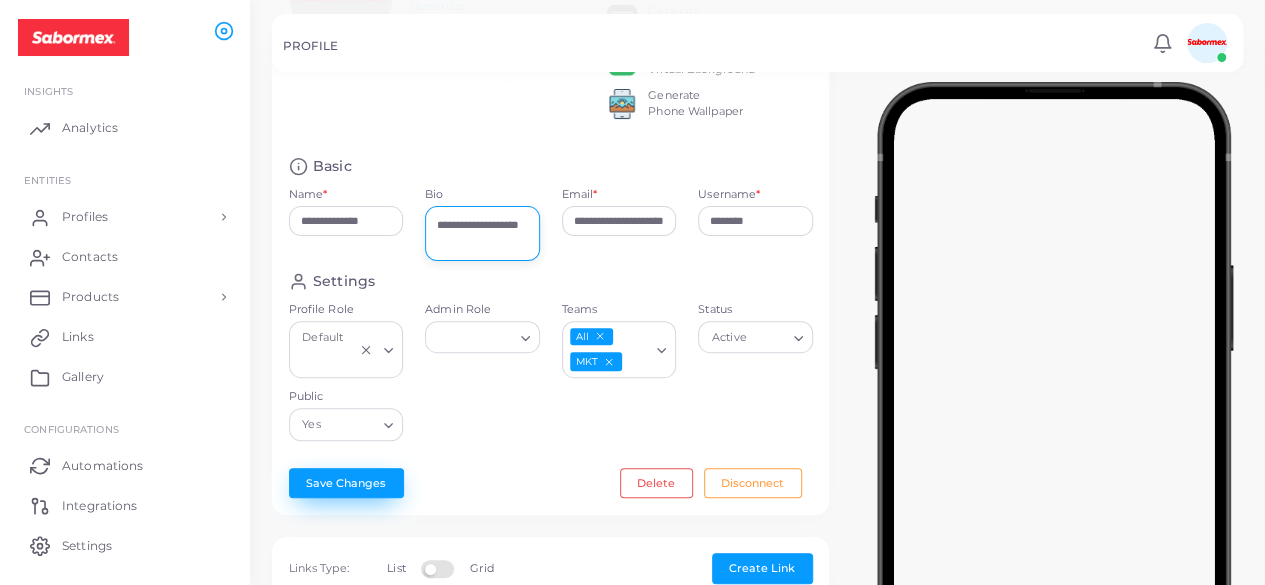 type on "**********" 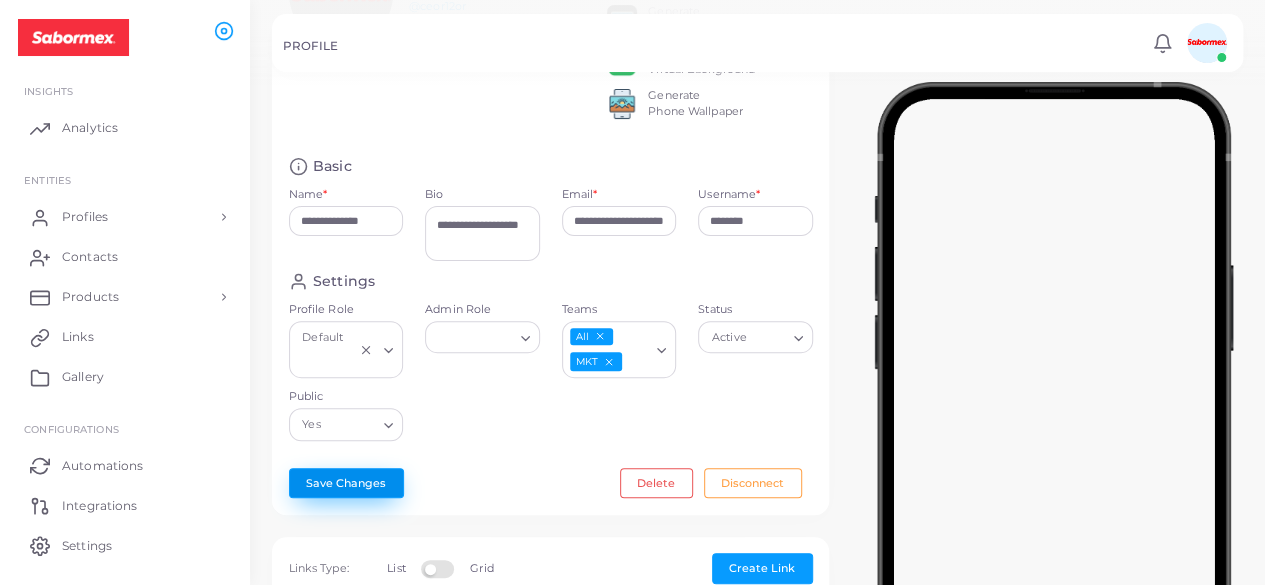 click on "Save Changes" at bounding box center [346, 483] 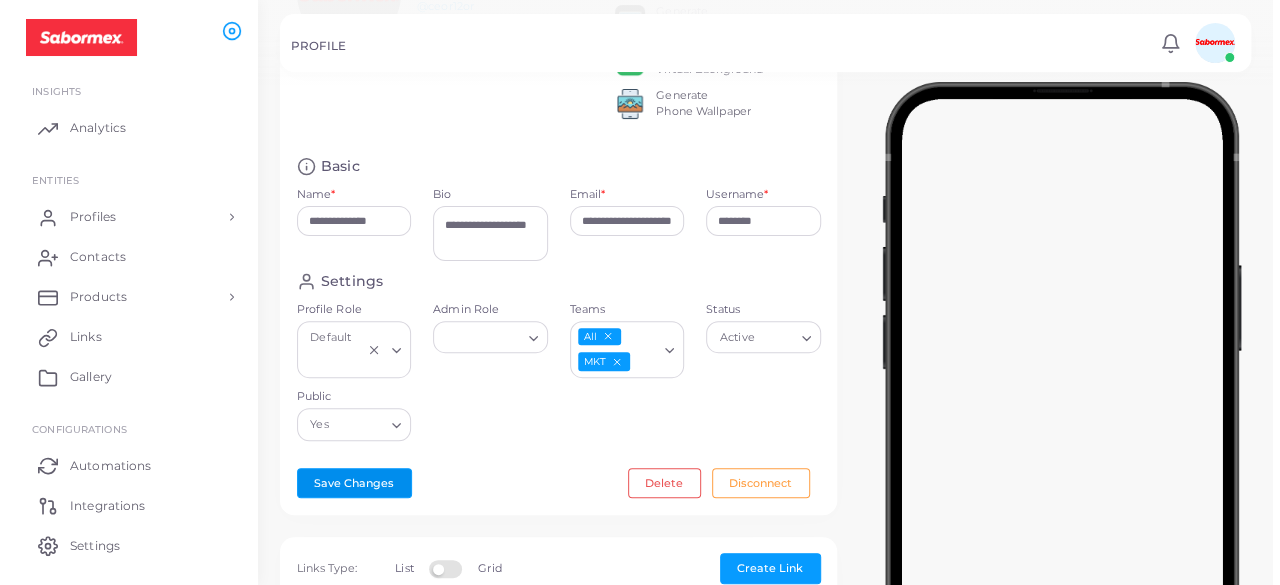 scroll, scrollTop: 0, scrollLeft: 0, axis: both 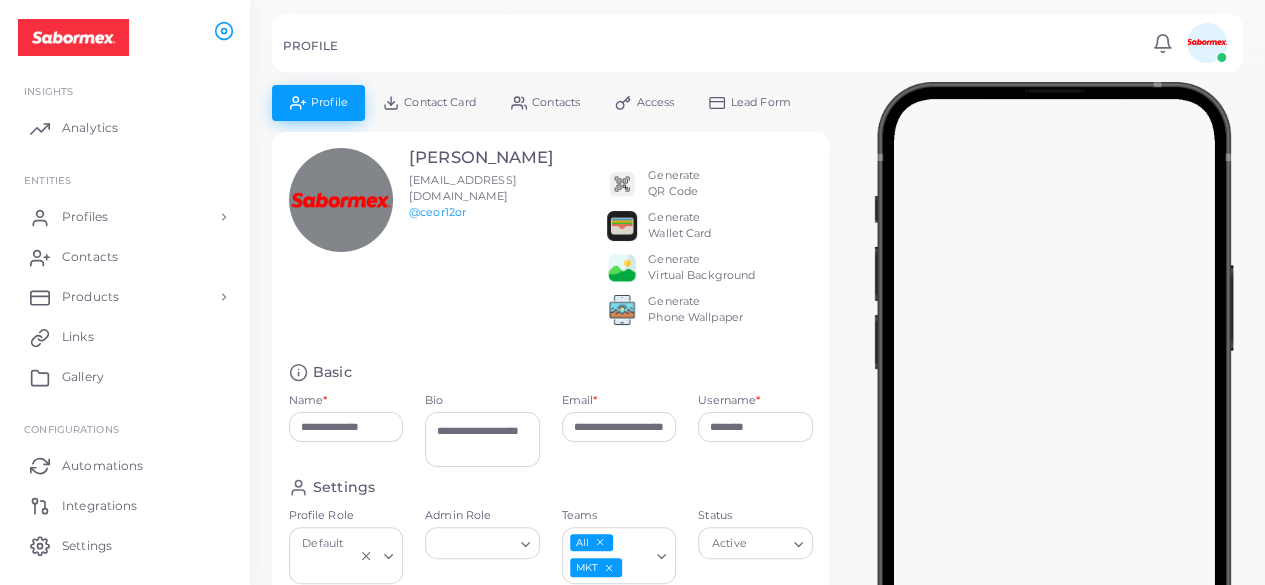 click on "Contact Card" at bounding box center [439, 102] 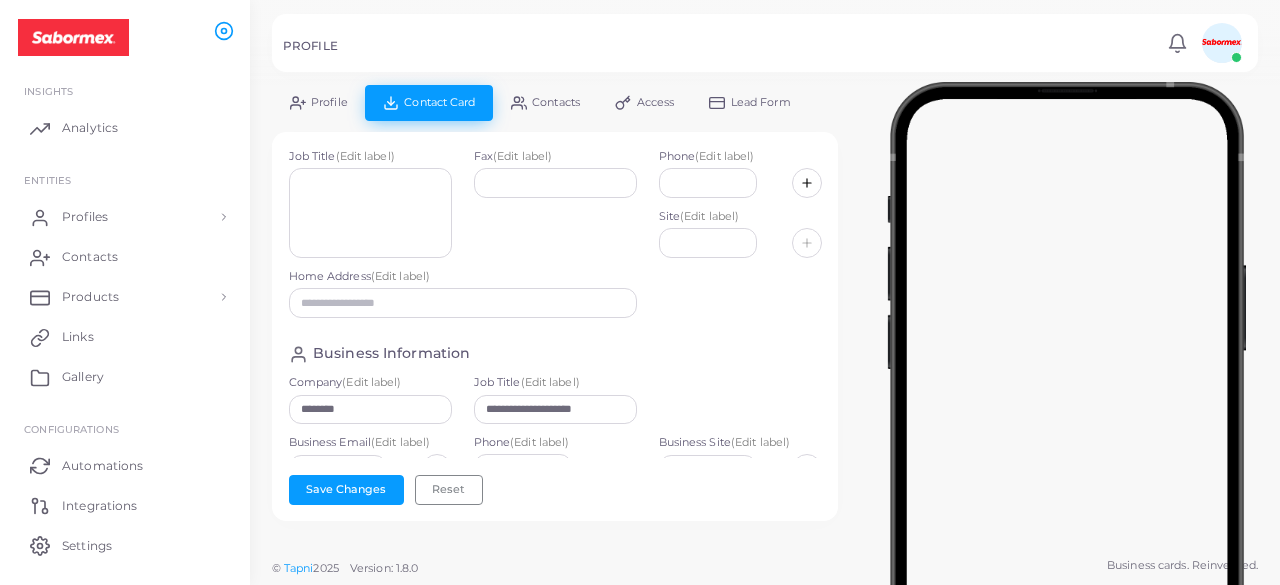 scroll, scrollTop: 137, scrollLeft: 0, axis: vertical 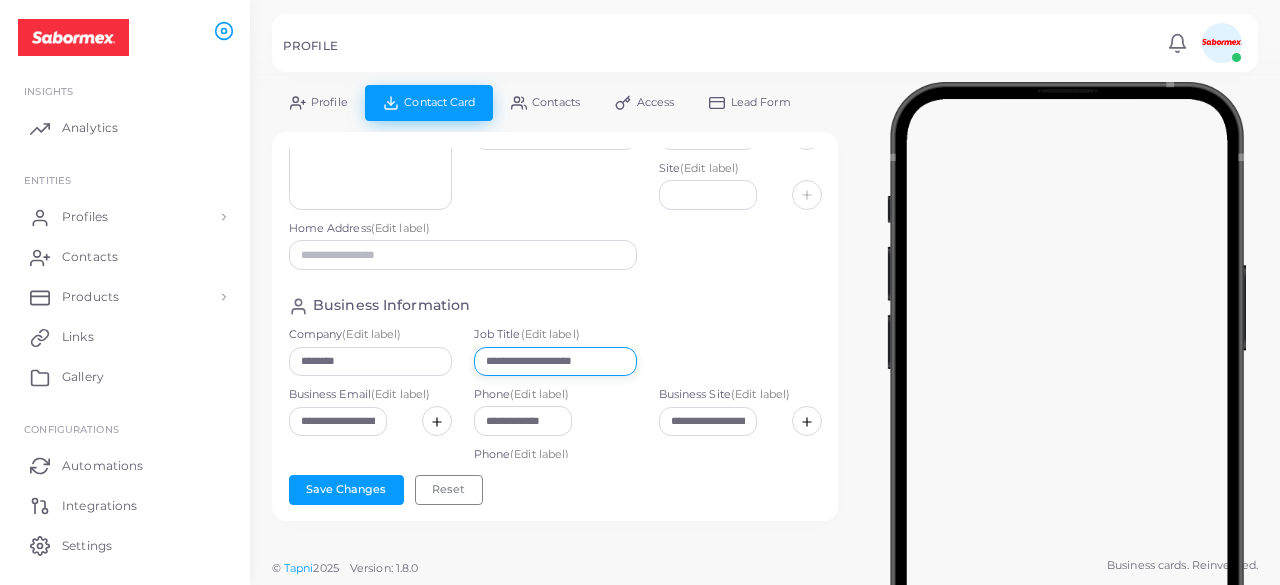 click on "**********" at bounding box center [555, 362] 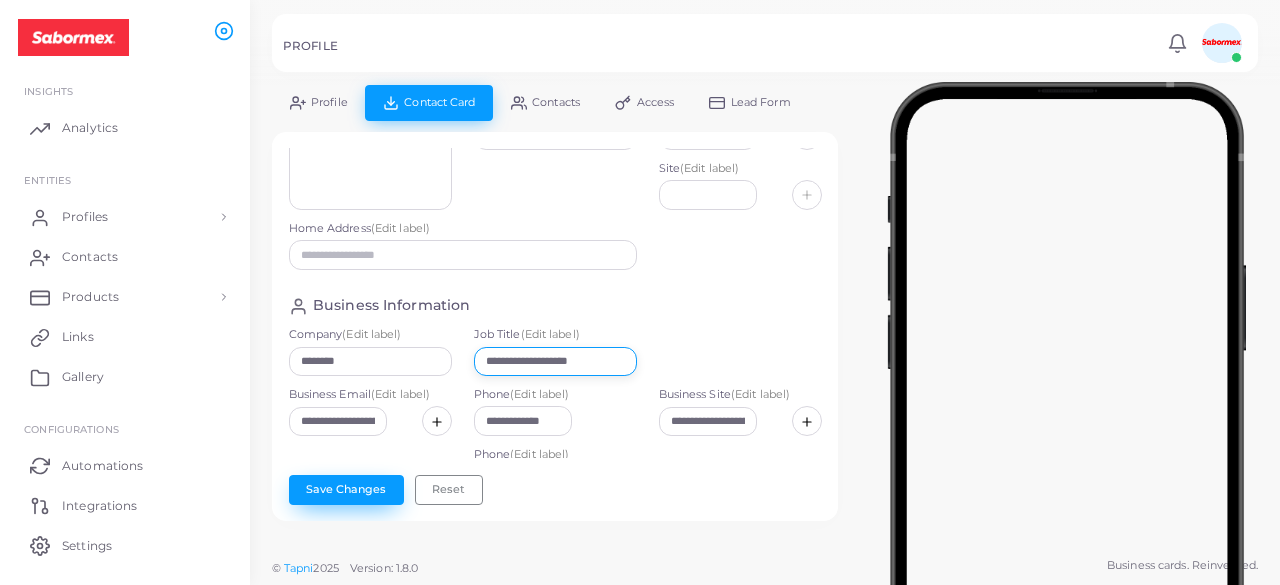 type on "**********" 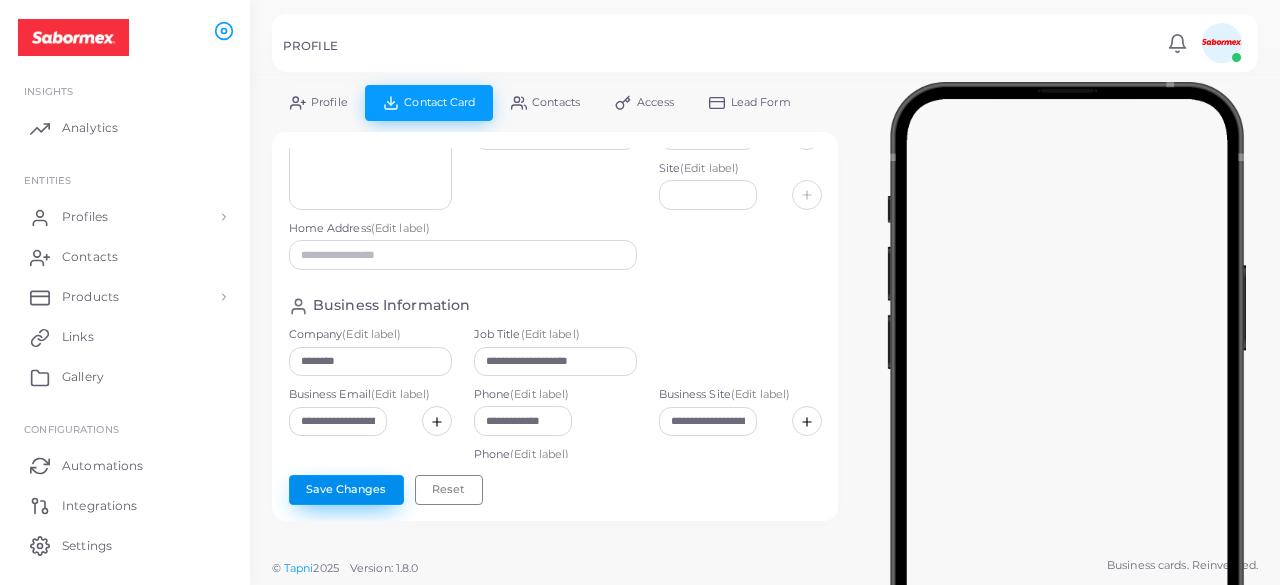 click on "Save Changes" at bounding box center [346, 490] 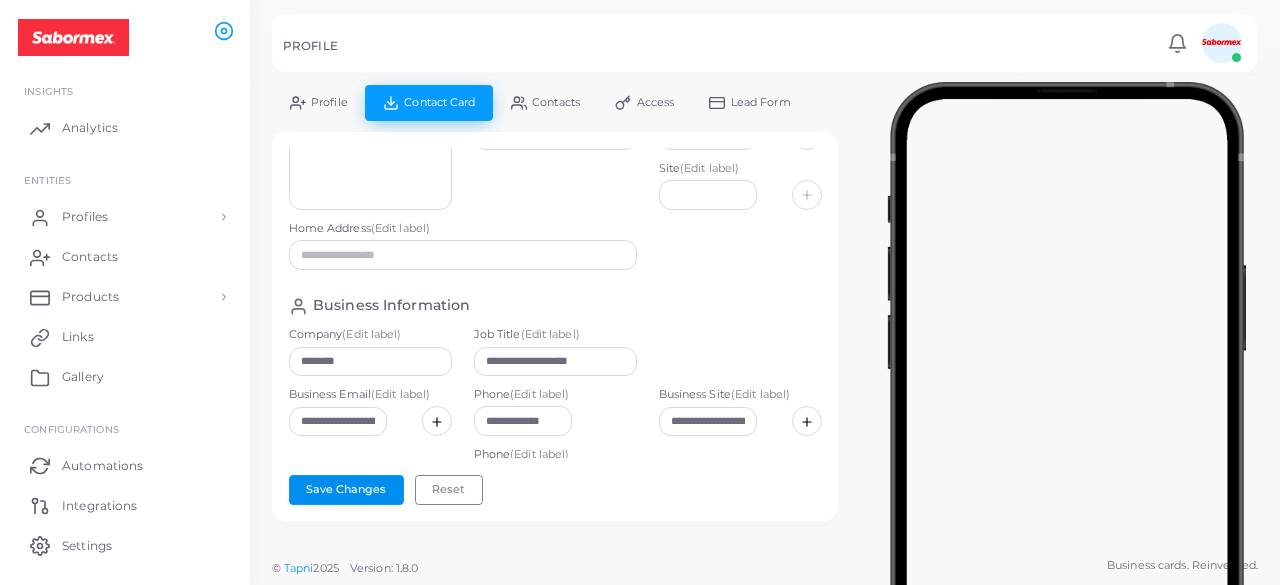 scroll, scrollTop: 0, scrollLeft: 0, axis: both 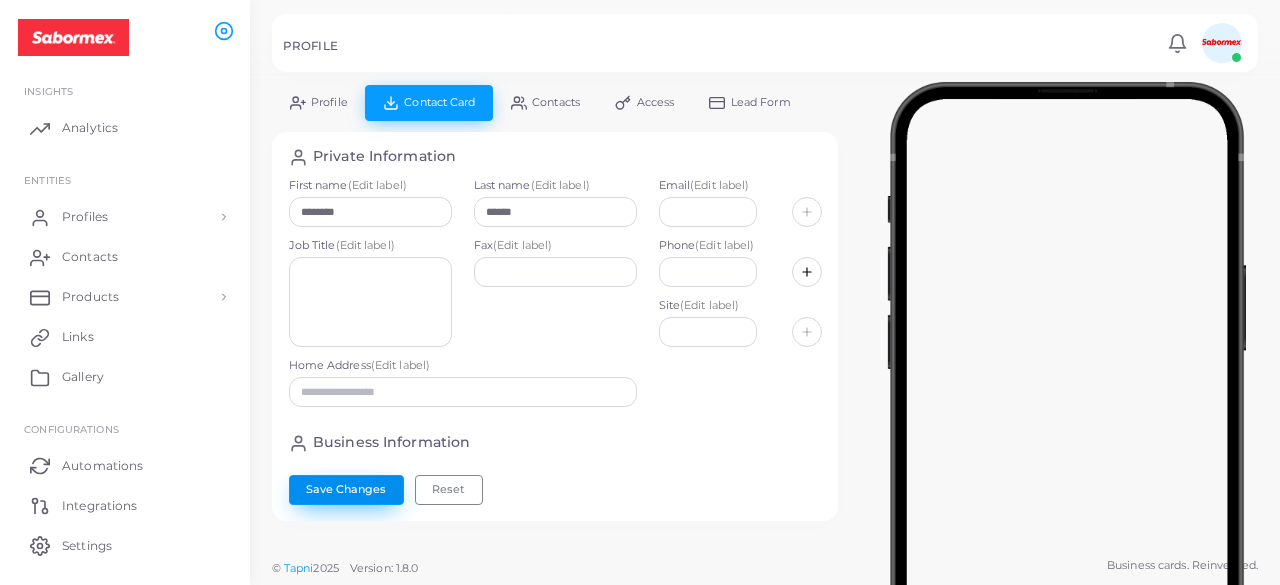 click on "Save Changes" at bounding box center (346, 490) 